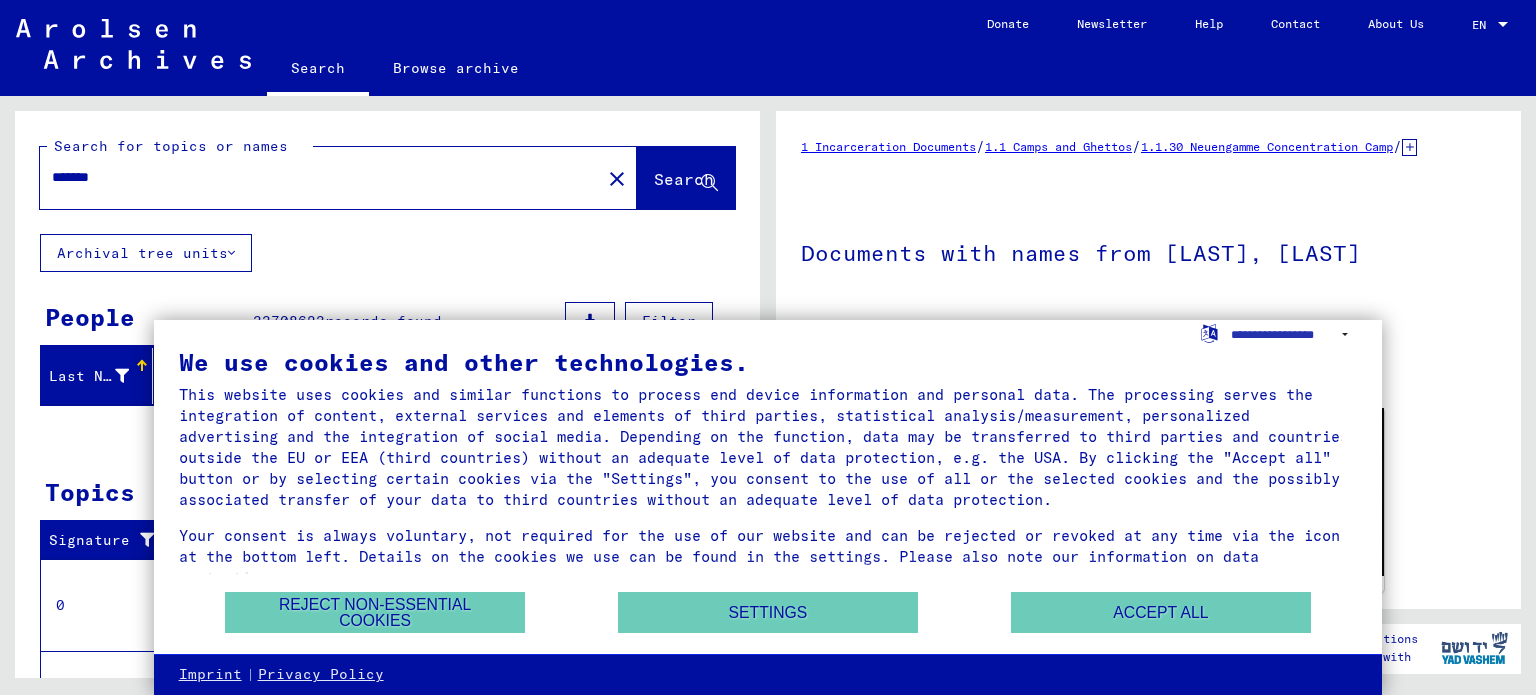 scroll, scrollTop: 0, scrollLeft: 0, axis: both 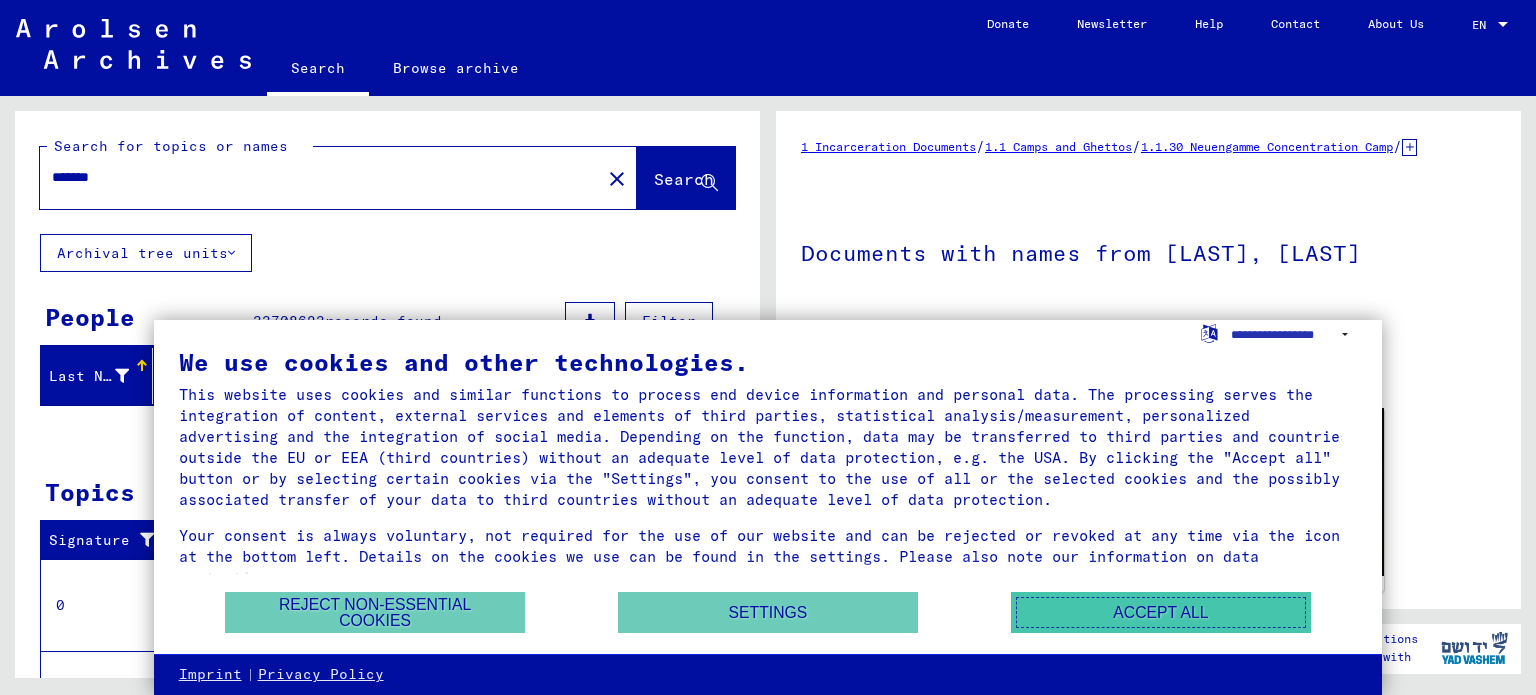 click on "Accept all" at bounding box center [1161, 612] 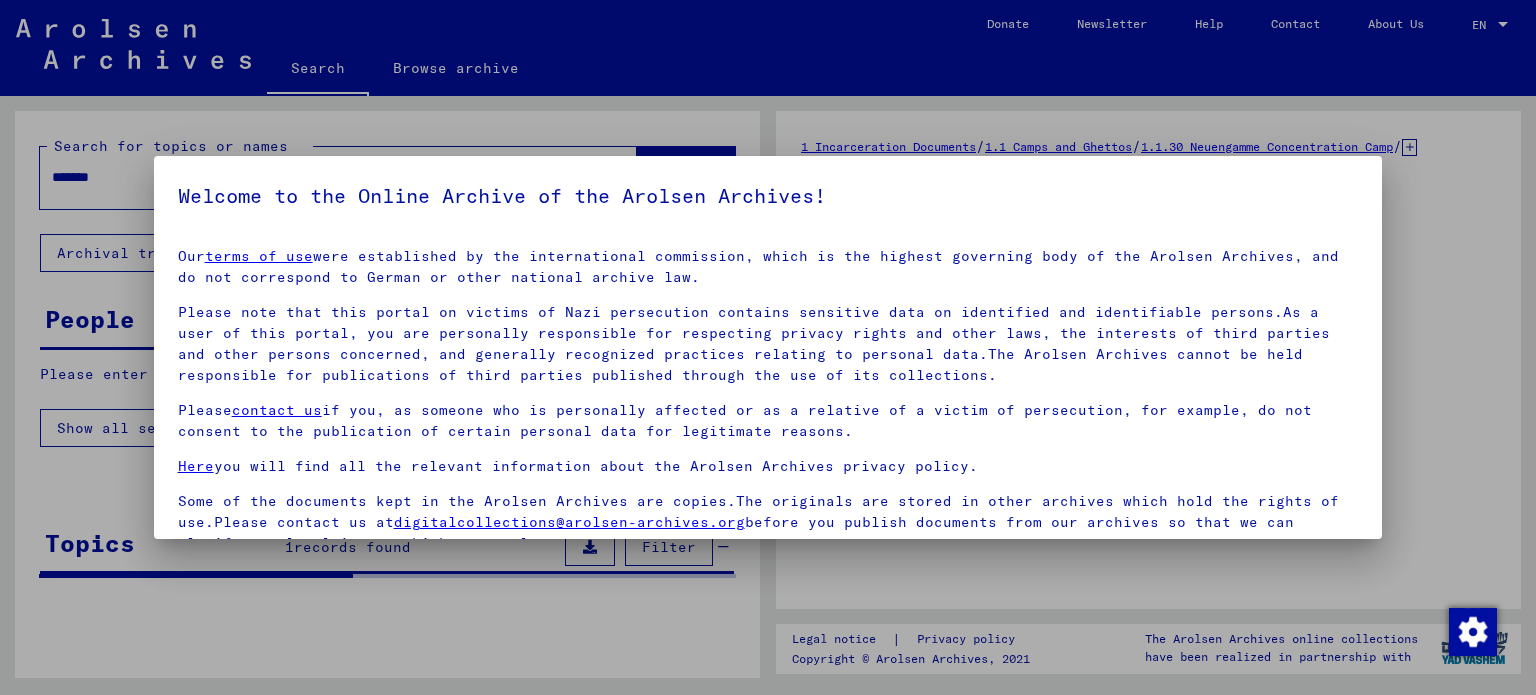 scroll, scrollTop: 4, scrollLeft: 0, axis: vertical 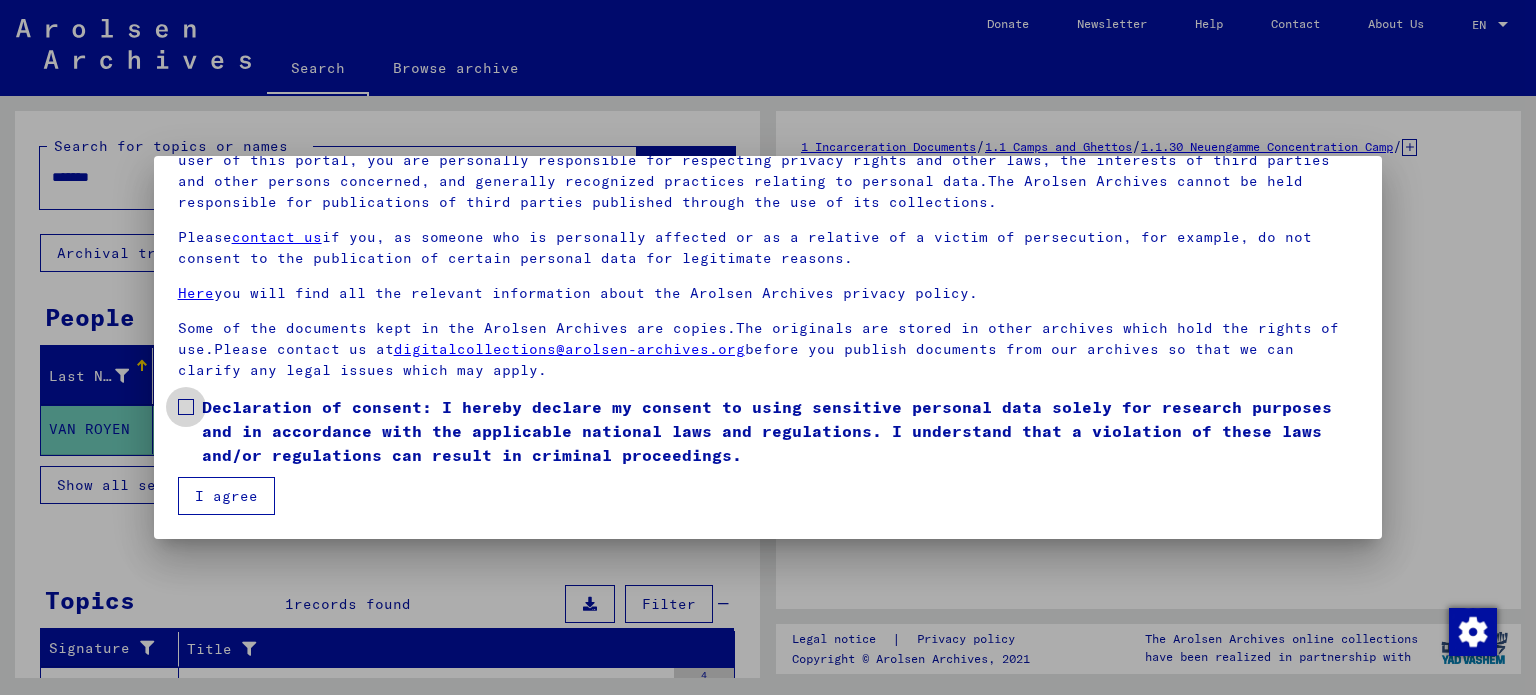drag, startPoint x: 187, startPoint y: 410, endPoint x: 194, endPoint y: 436, distance: 26.925823 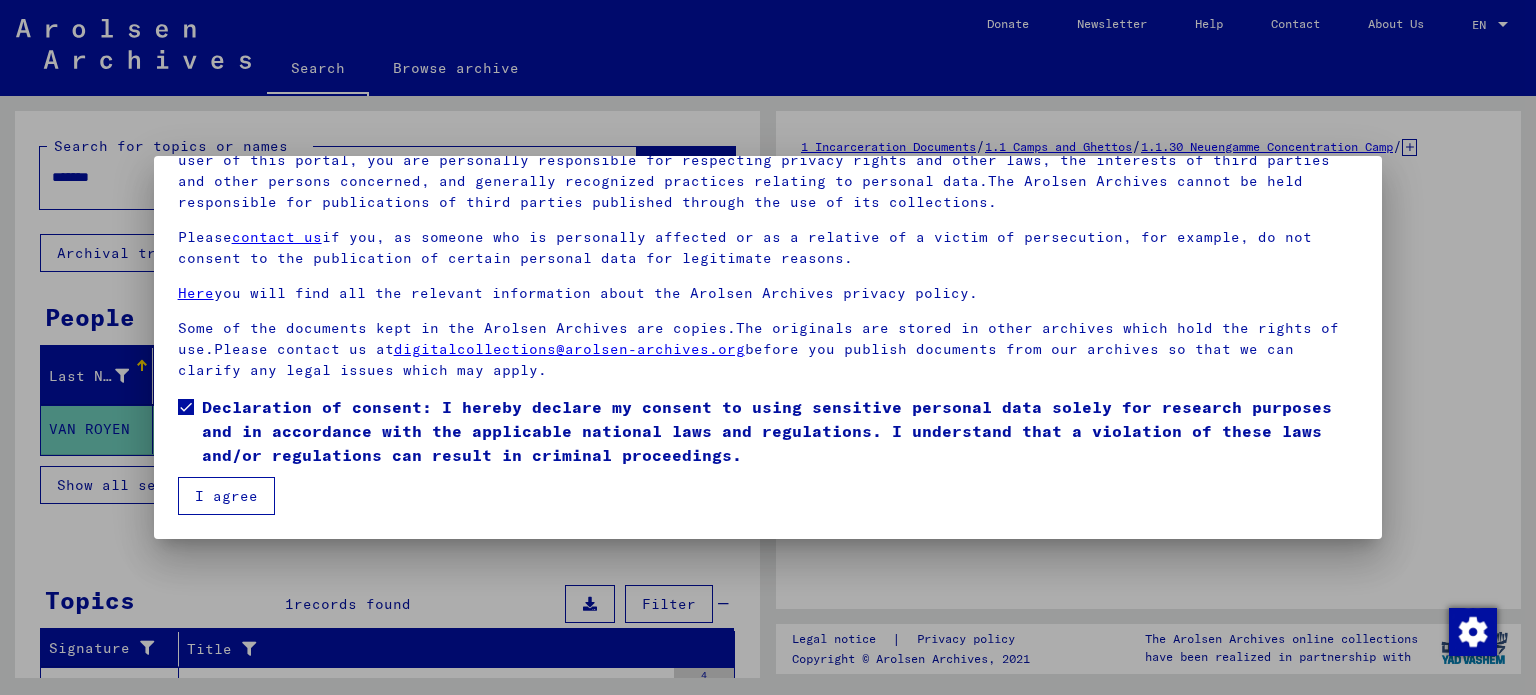 click on "I agree" at bounding box center (226, 496) 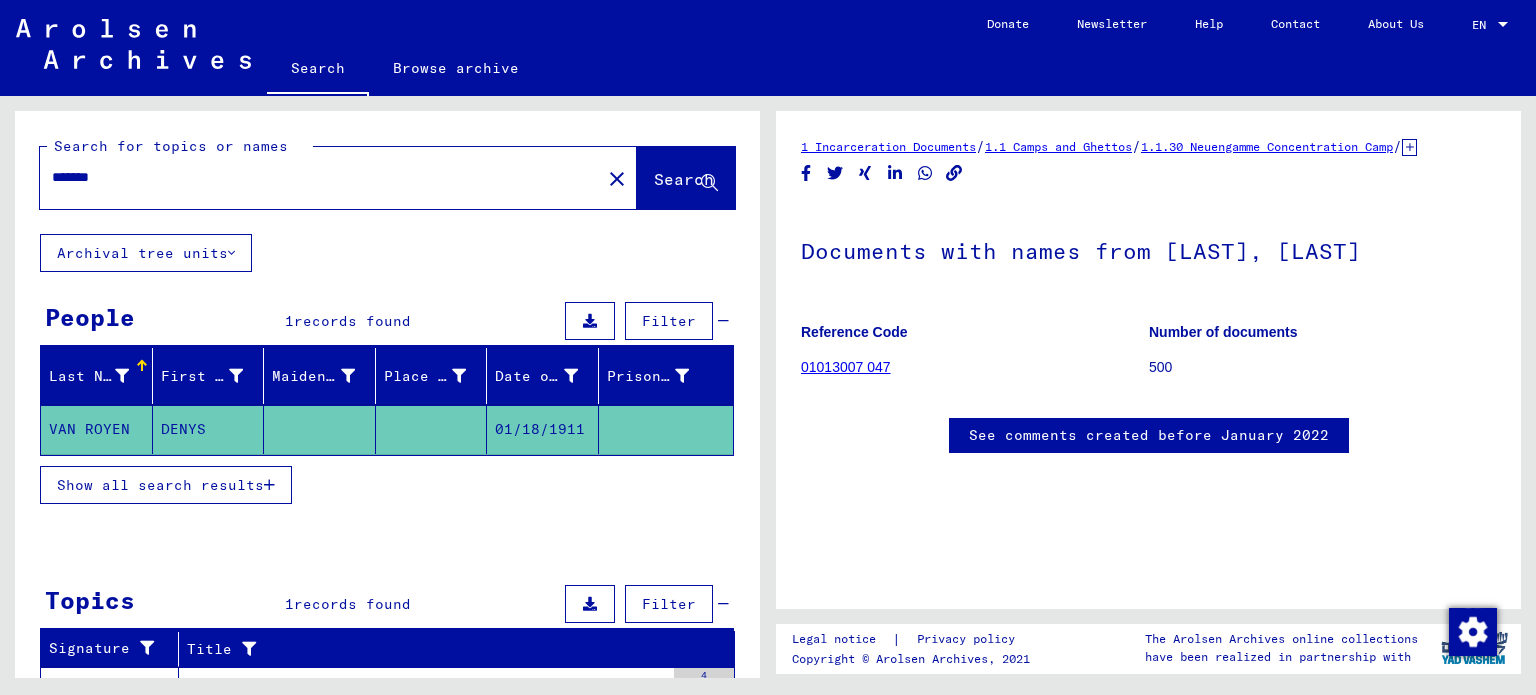 drag, startPoint x: 124, startPoint y: 181, endPoint x: 19, endPoint y: 178, distance: 105.04285 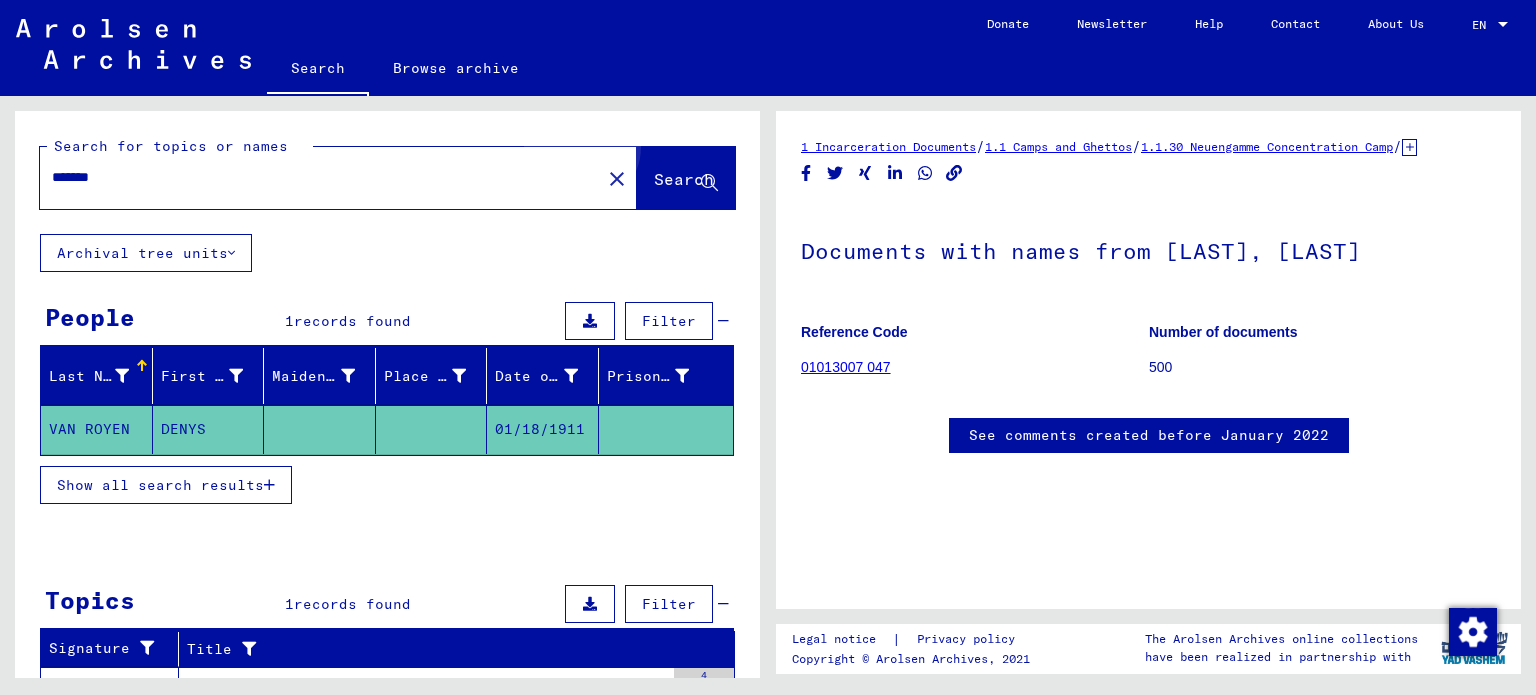 click on "Search" 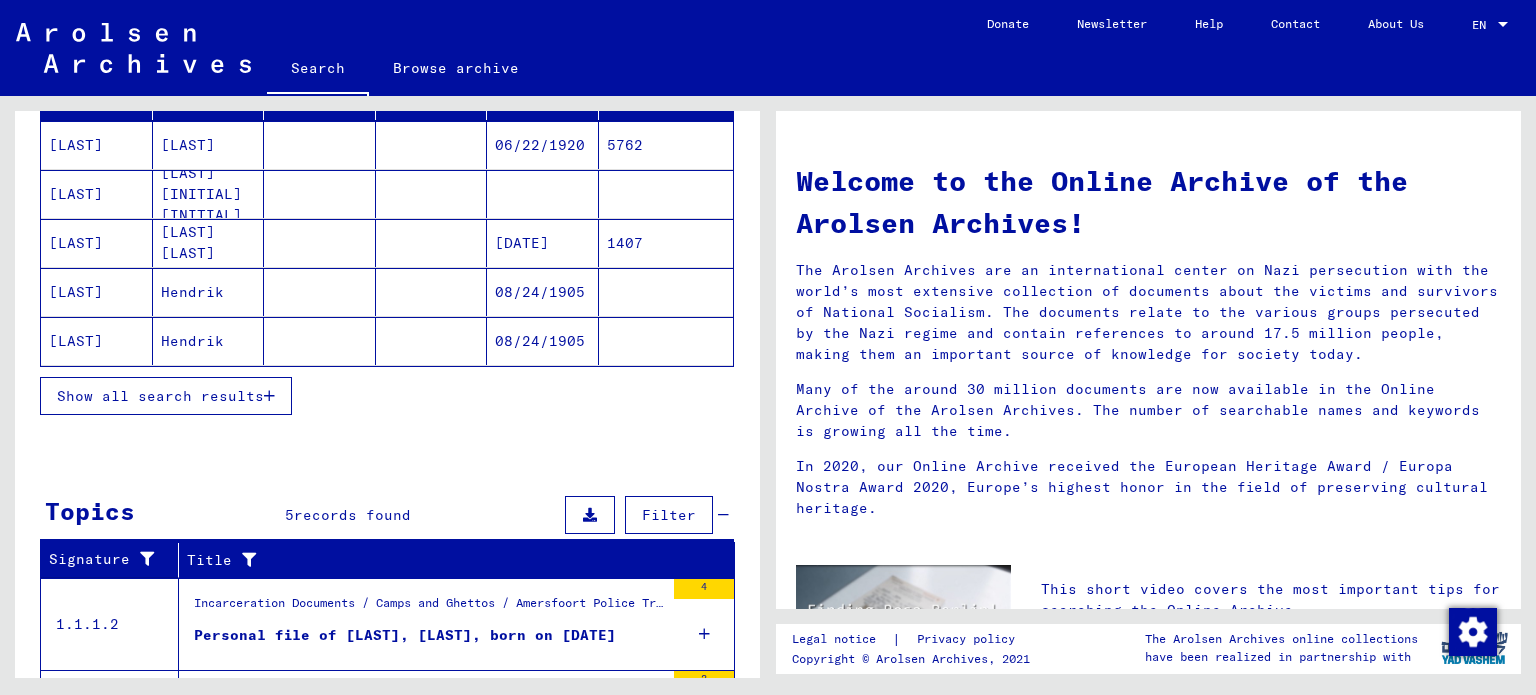 scroll, scrollTop: 300, scrollLeft: 0, axis: vertical 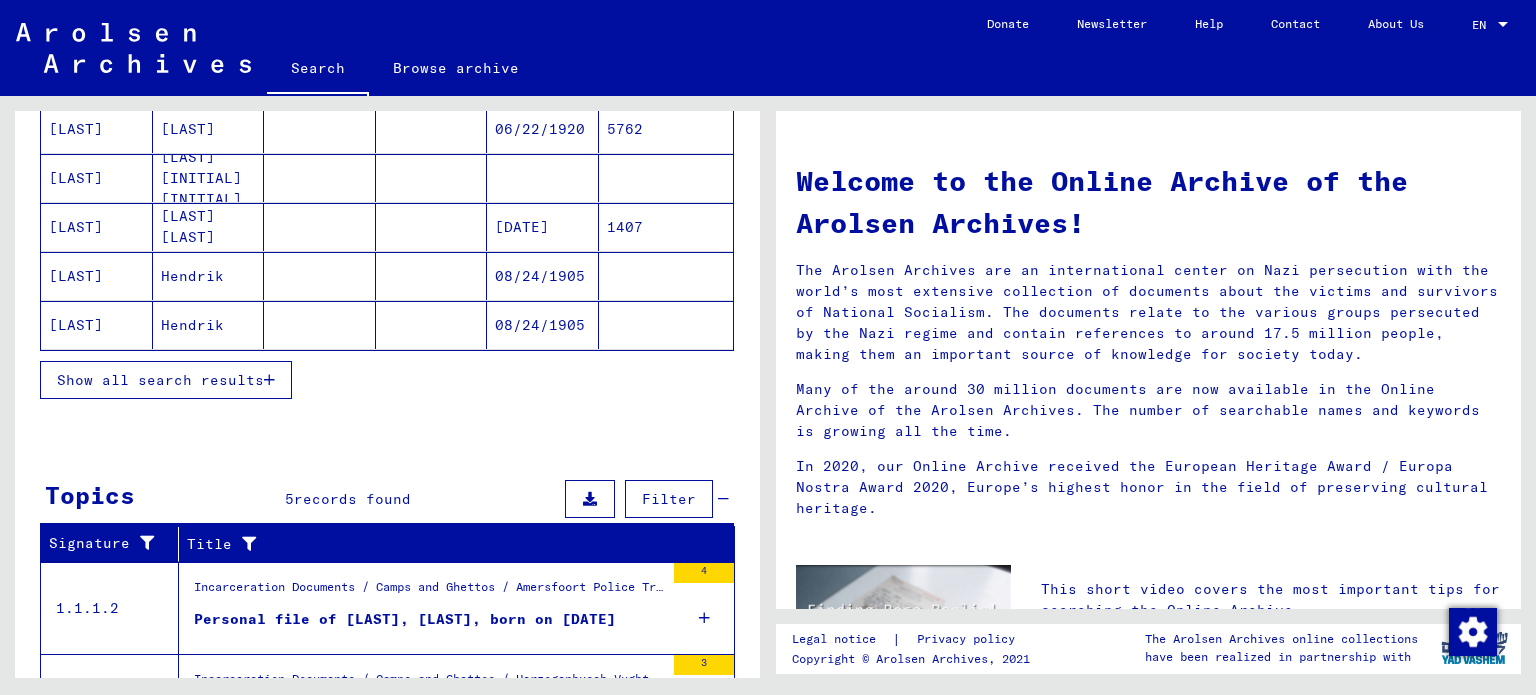 click on "Show all search results" at bounding box center [160, 380] 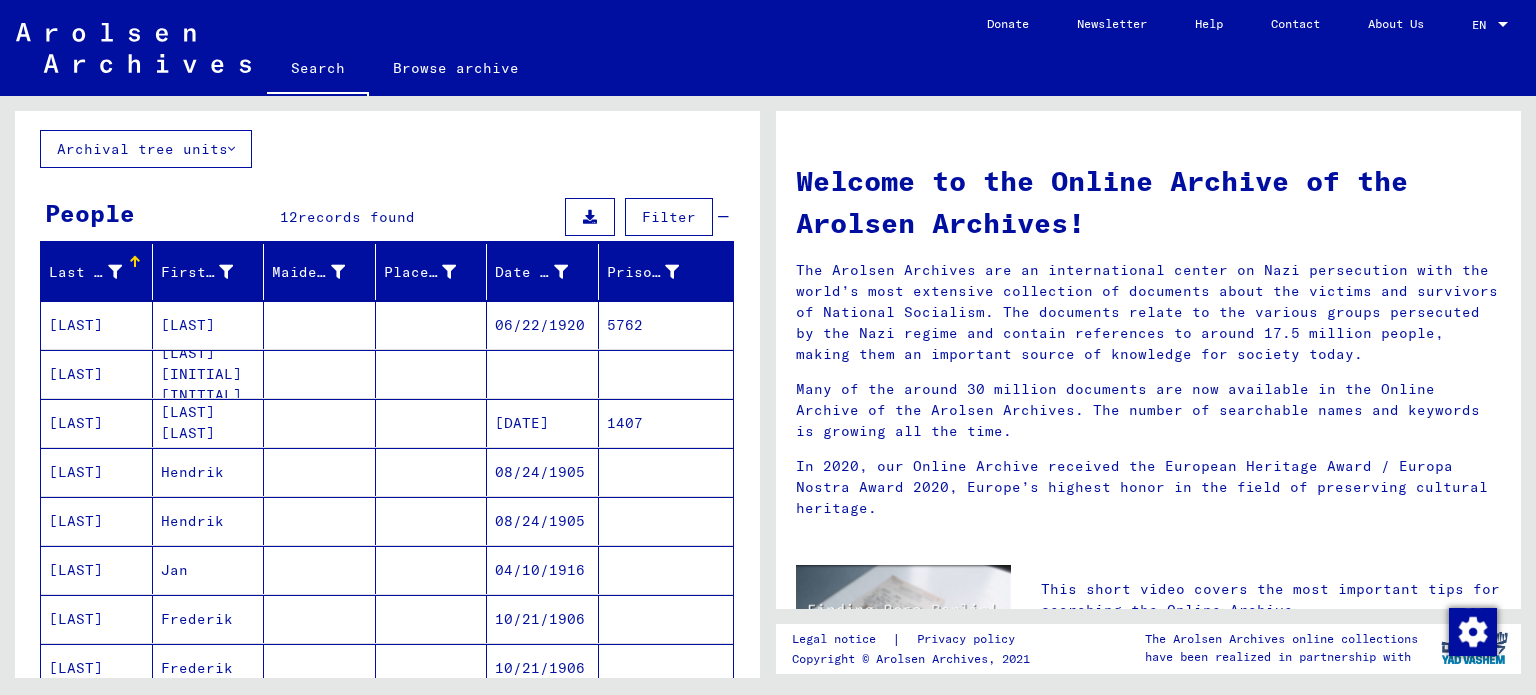 scroll, scrollTop: 100, scrollLeft: 0, axis: vertical 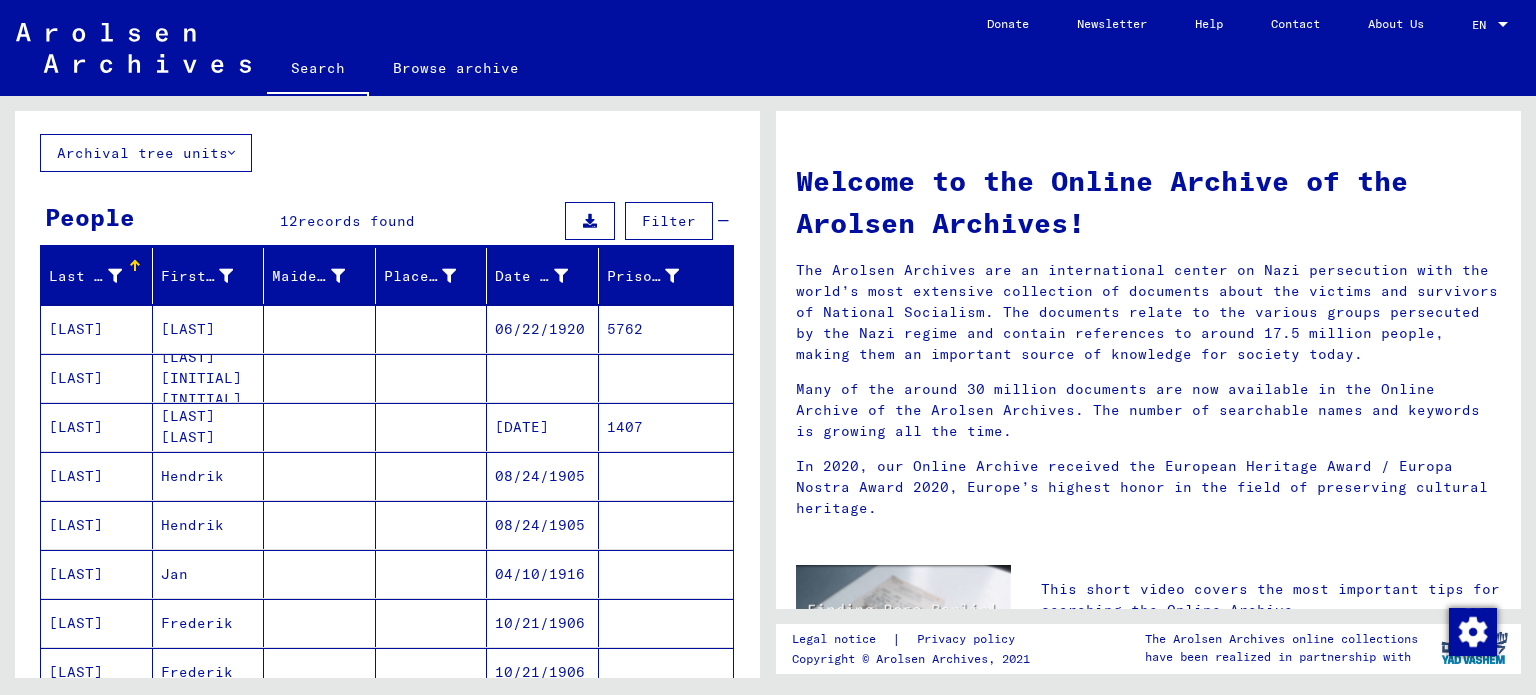 click on "[LAST]" at bounding box center [97, 378] 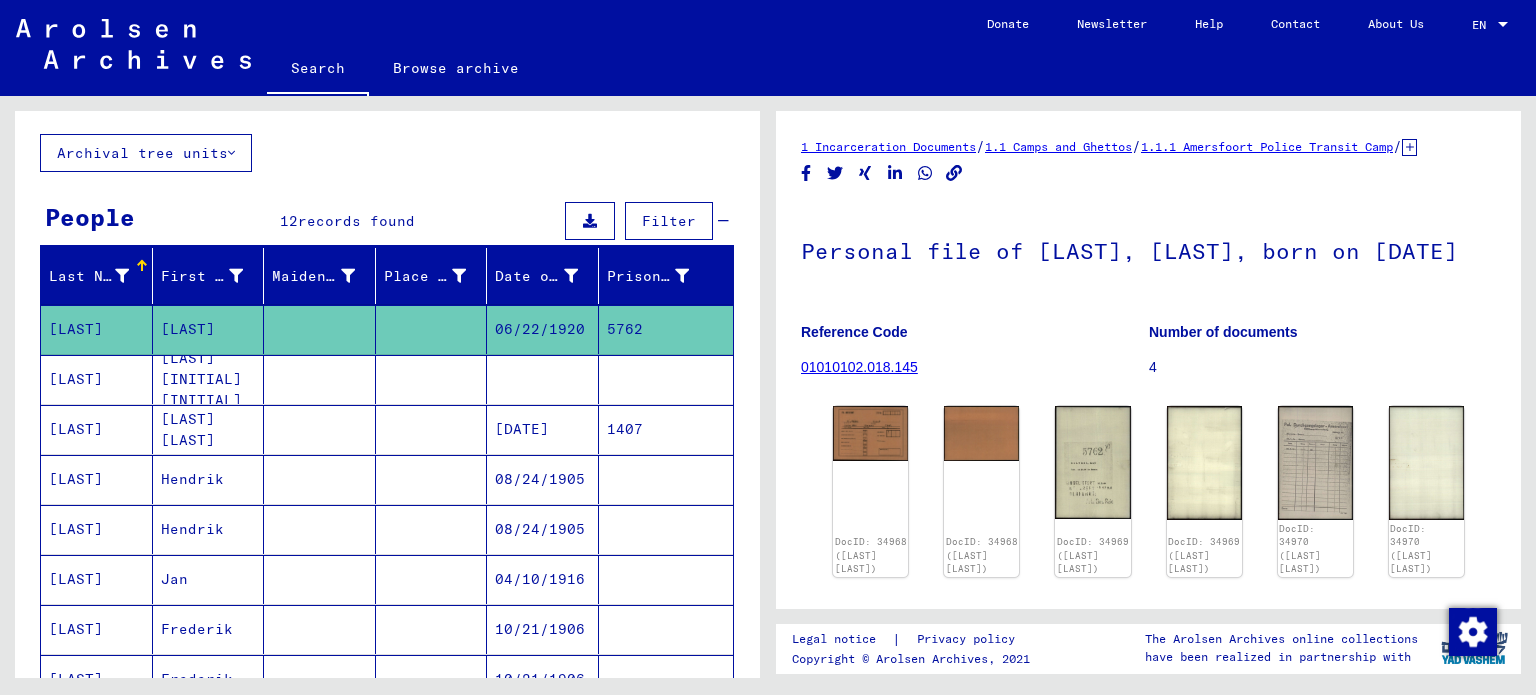 scroll, scrollTop: 0, scrollLeft: 0, axis: both 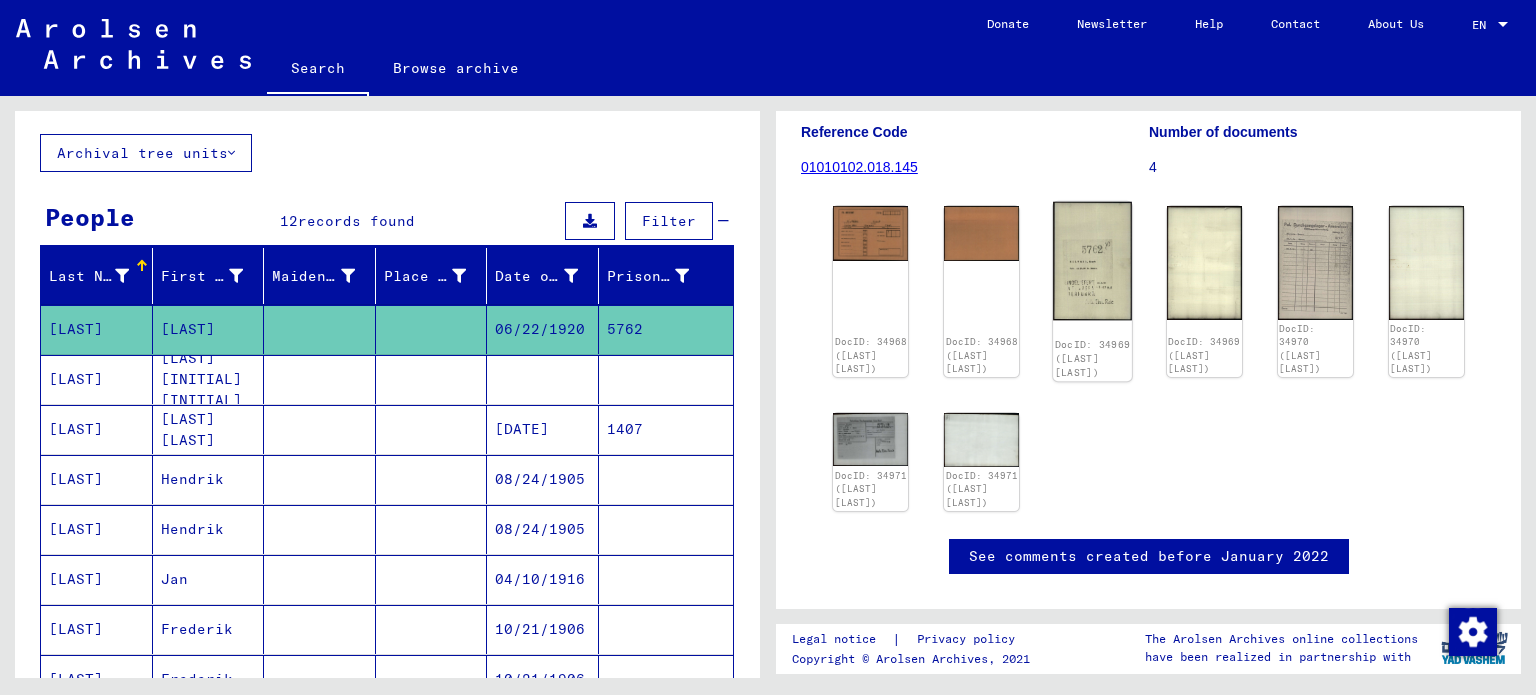click 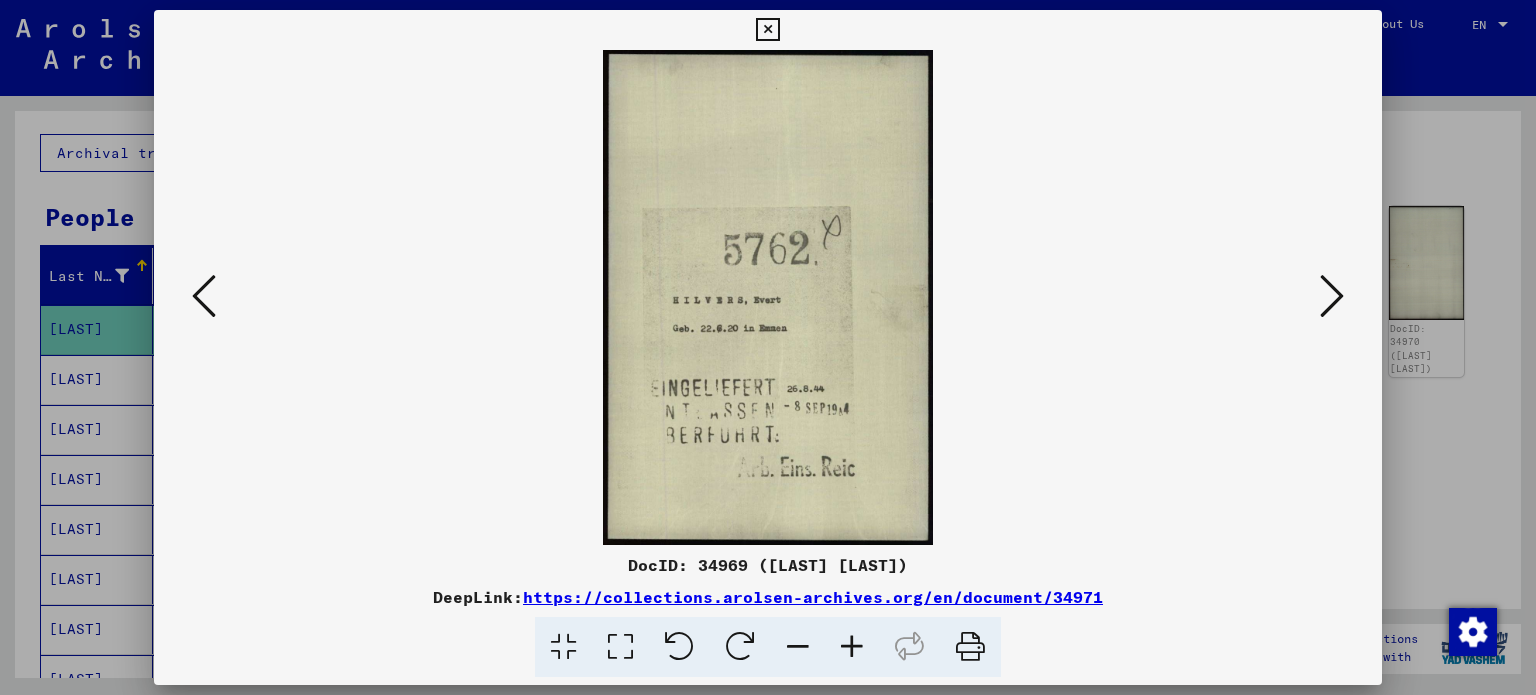 click at bounding box center [204, 296] 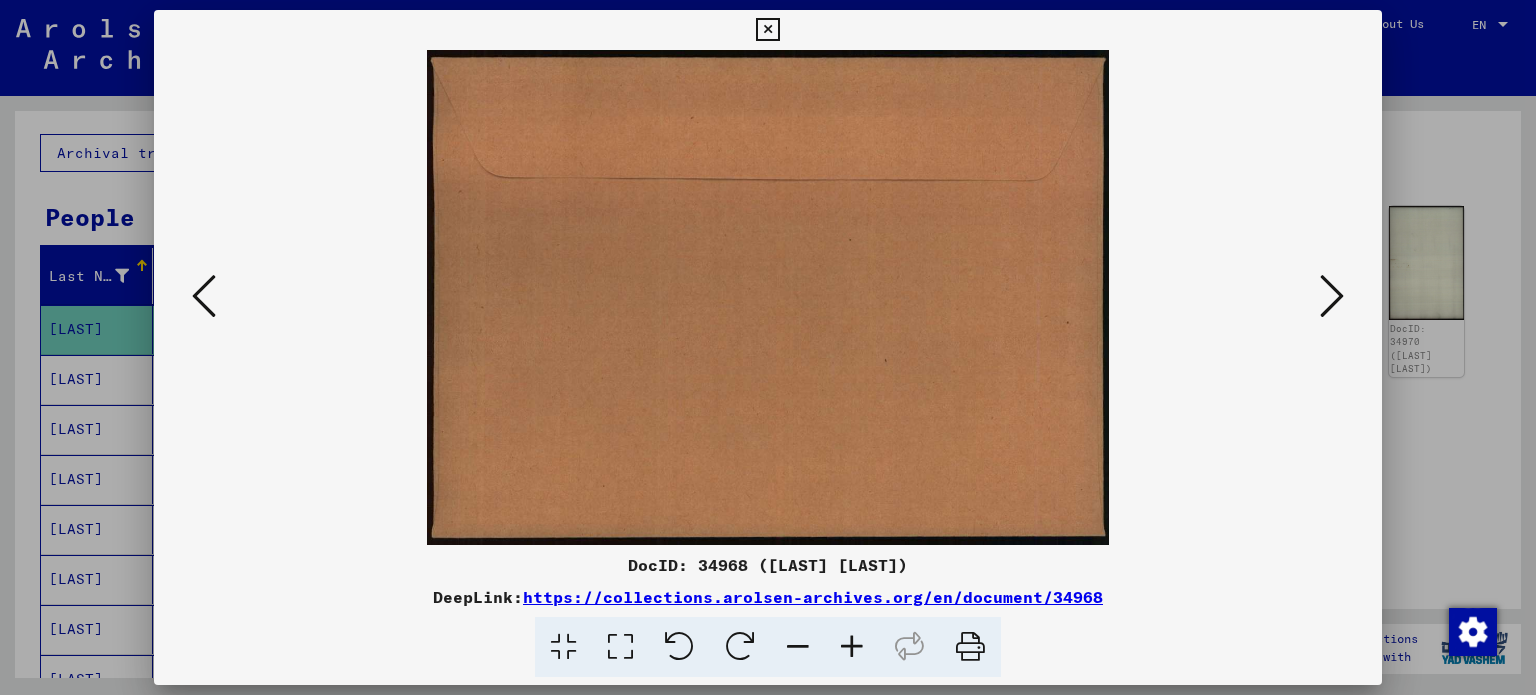 click at bounding box center [204, 296] 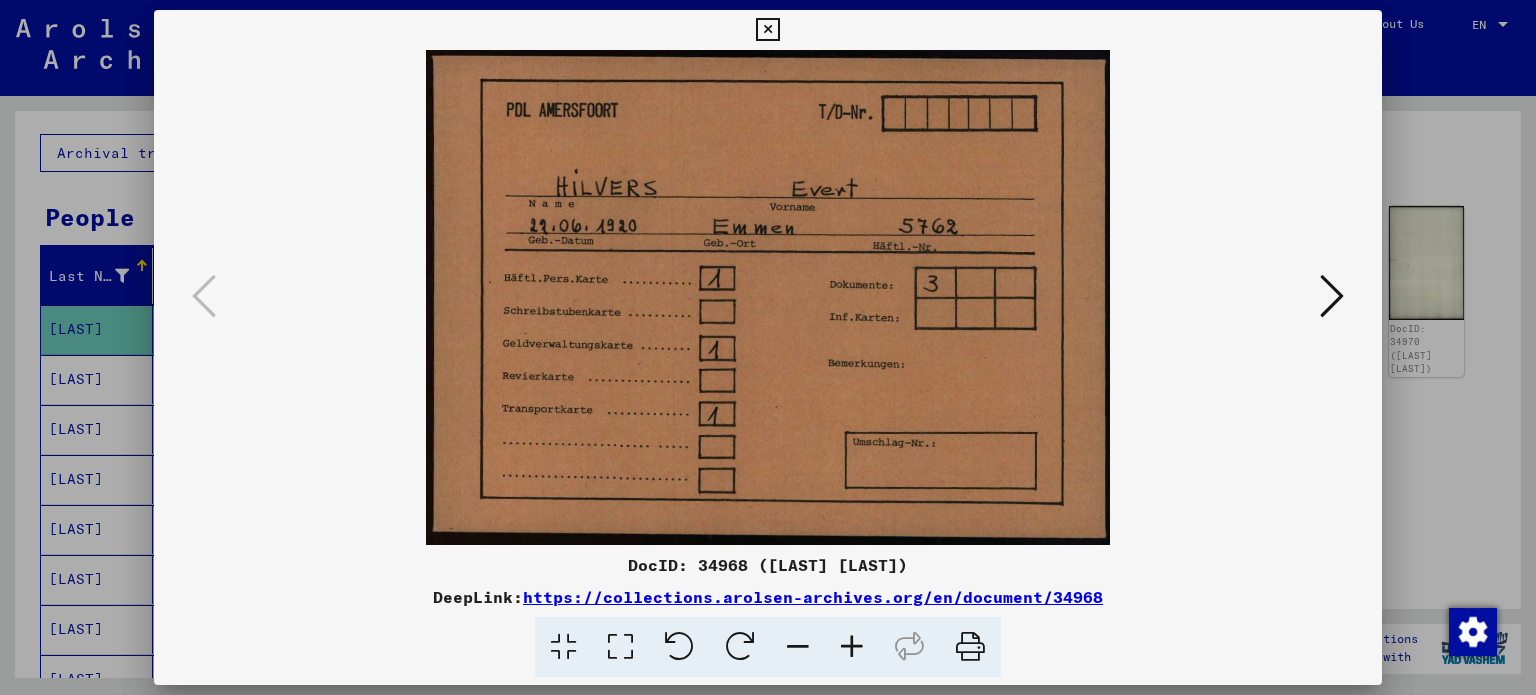 click at bounding box center [1332, 296] 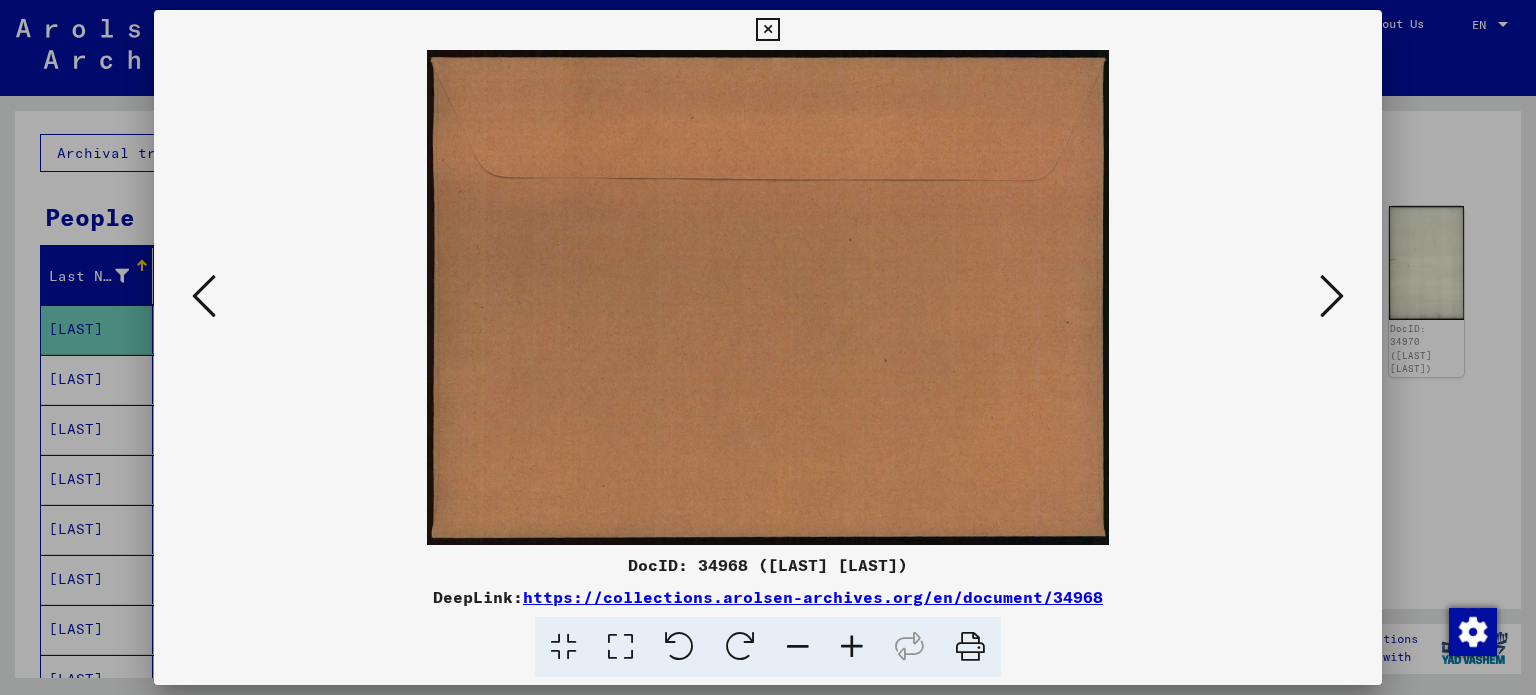 click at bounding box center [1332, 296] 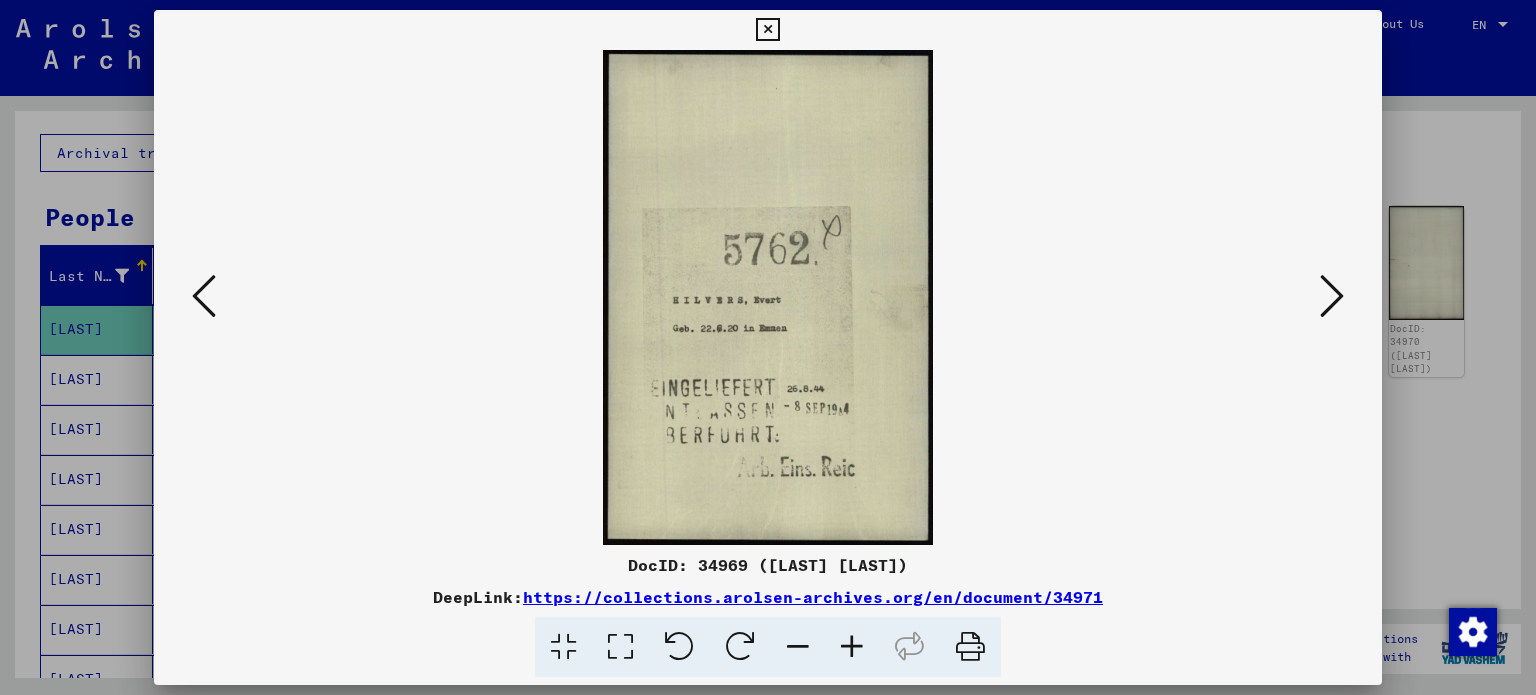 click at bounding box center [1332, 296] 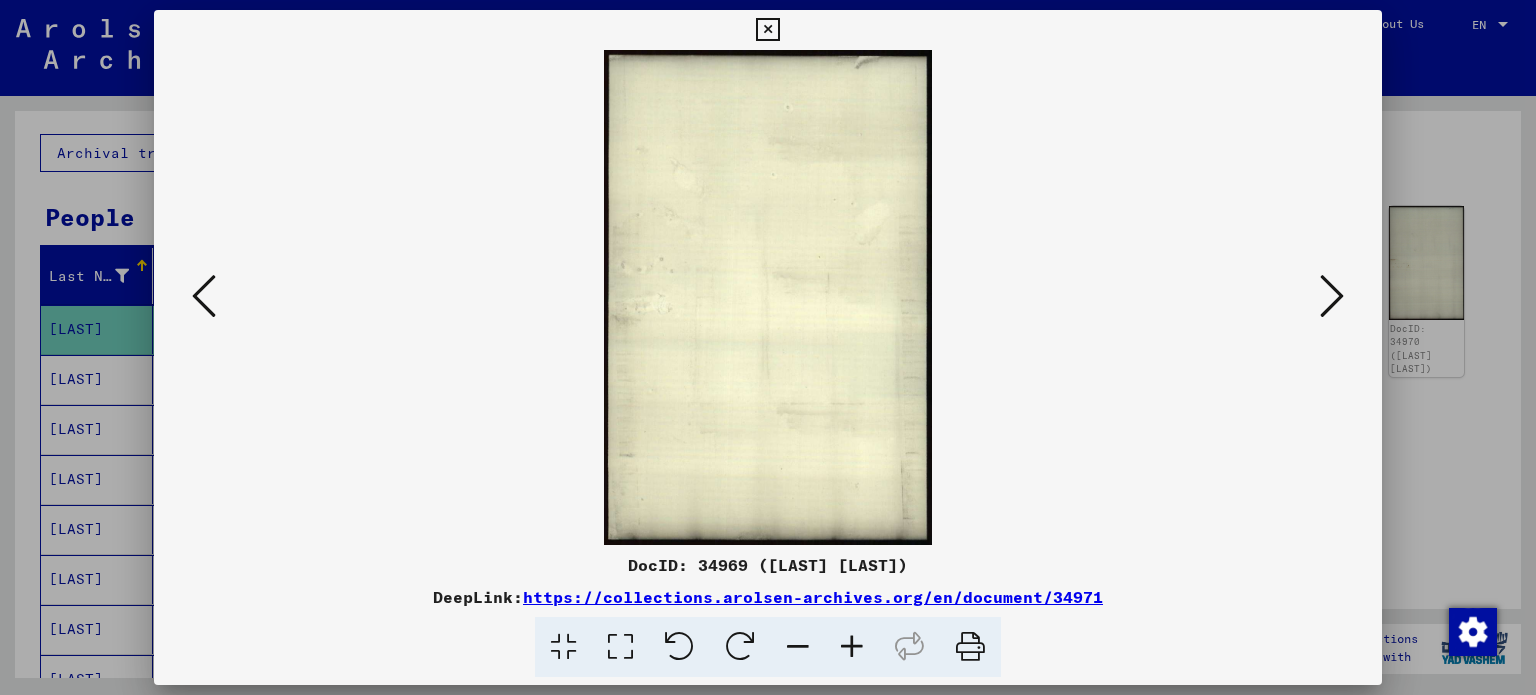 click at bounding box center (1332, 296) 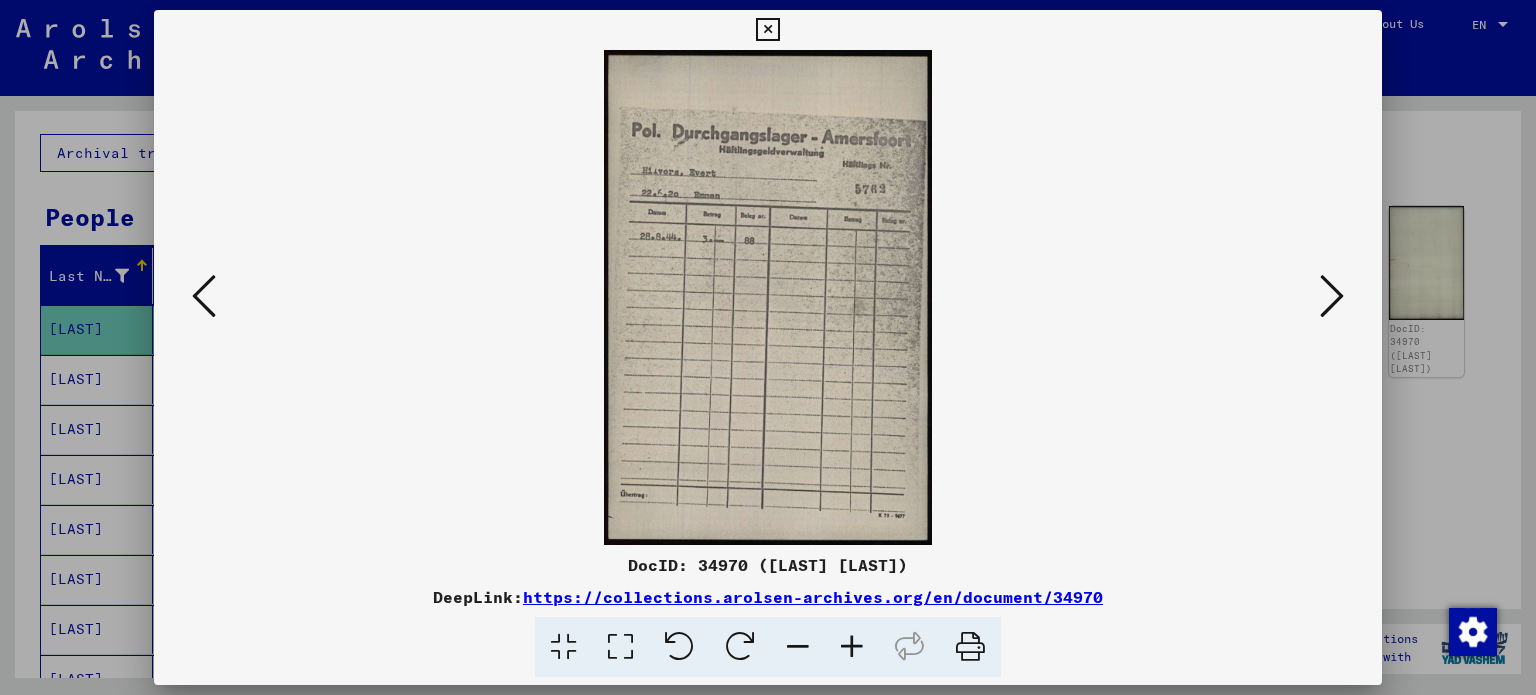 click at bounding box center [1332, 296] 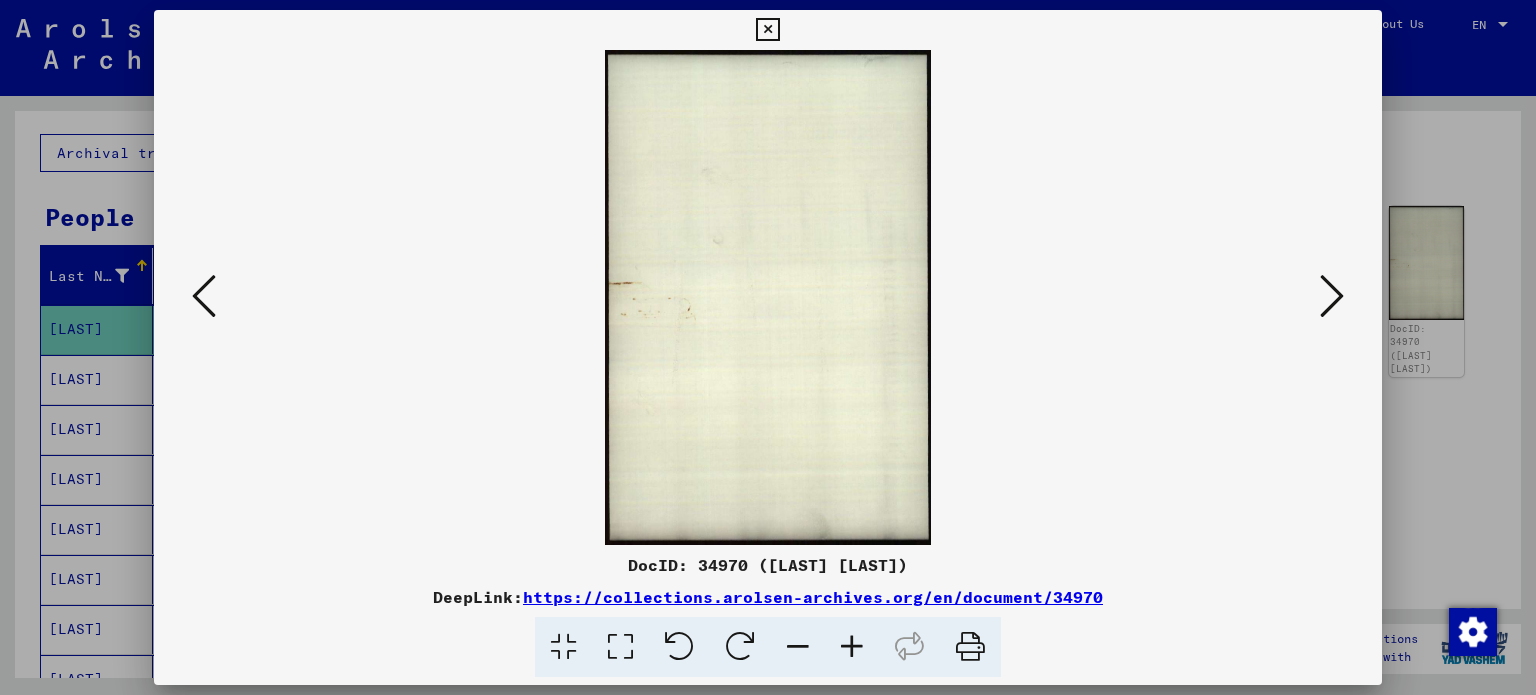 click at bounding box center (1332, 296) 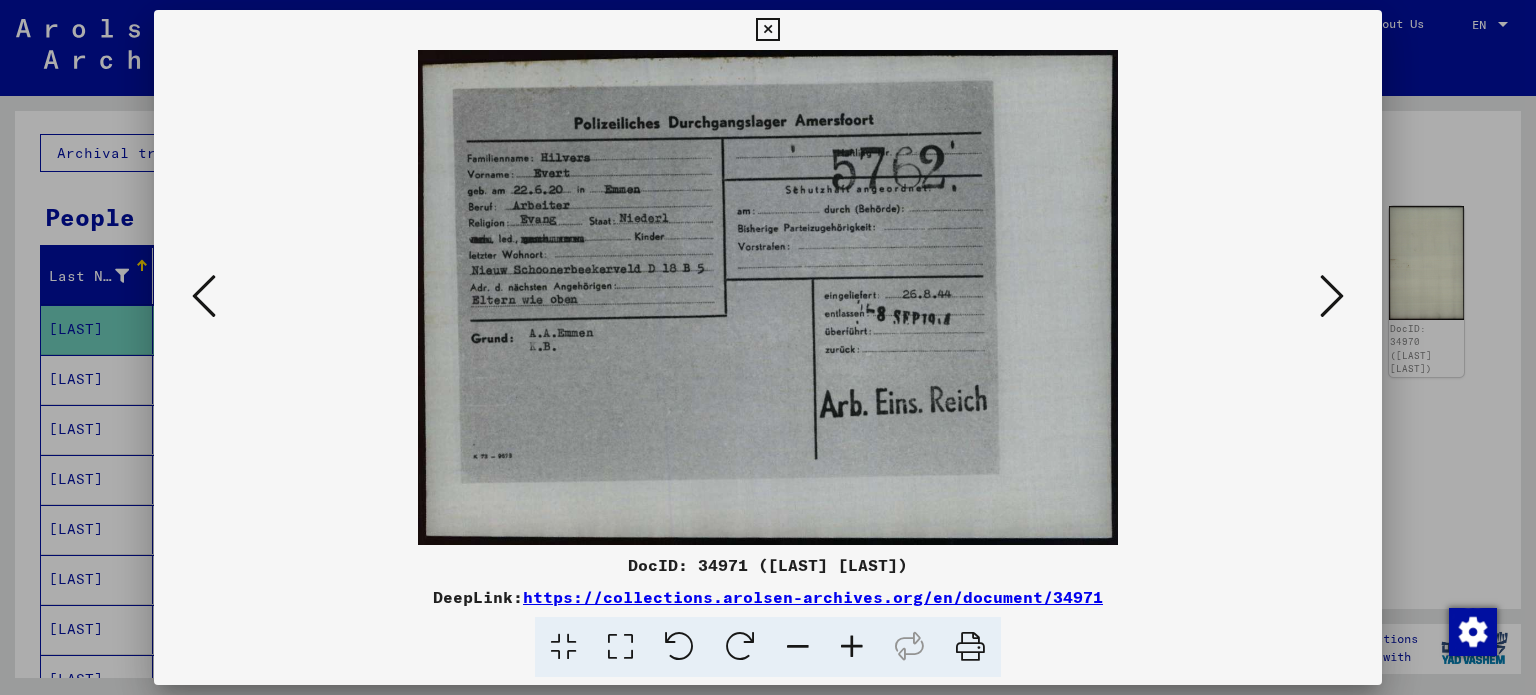 click at bounding box center (1332, 296) 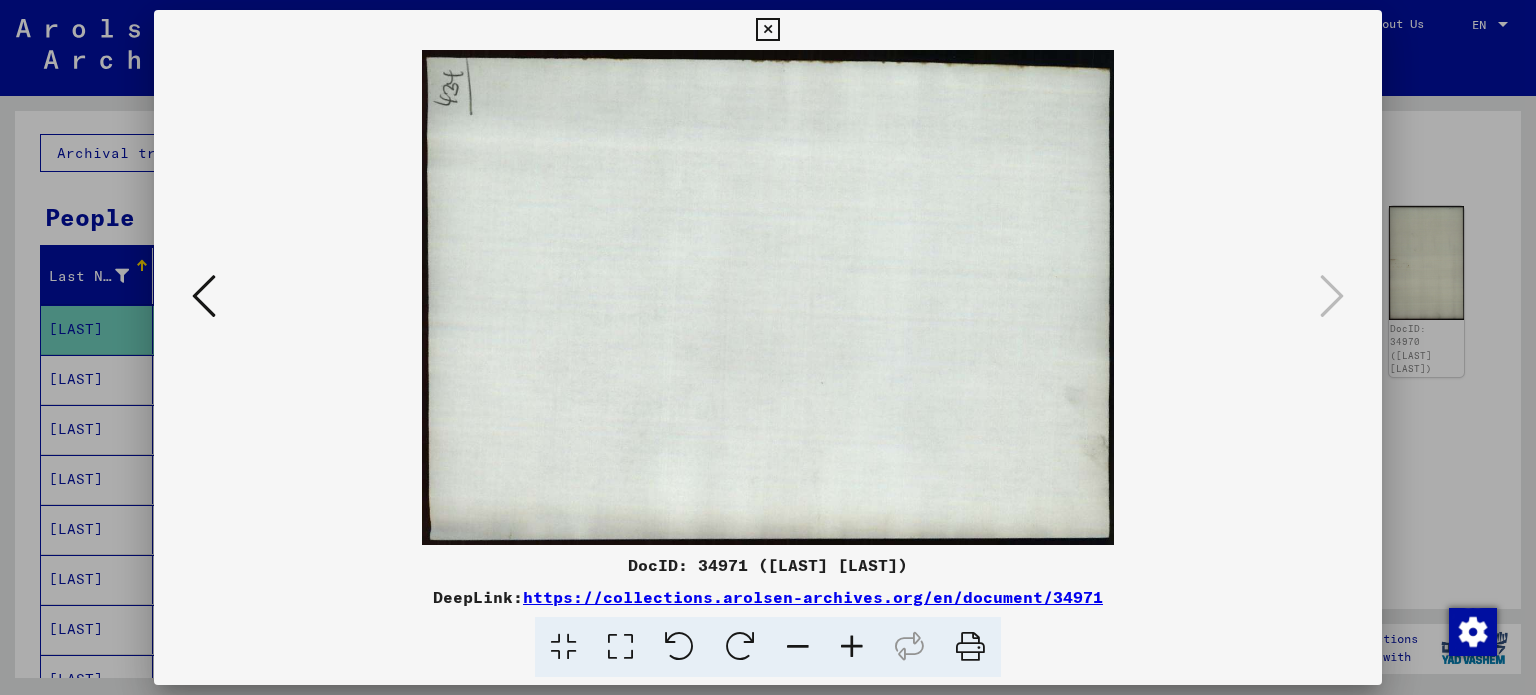 click at bounding box center (767, 30) 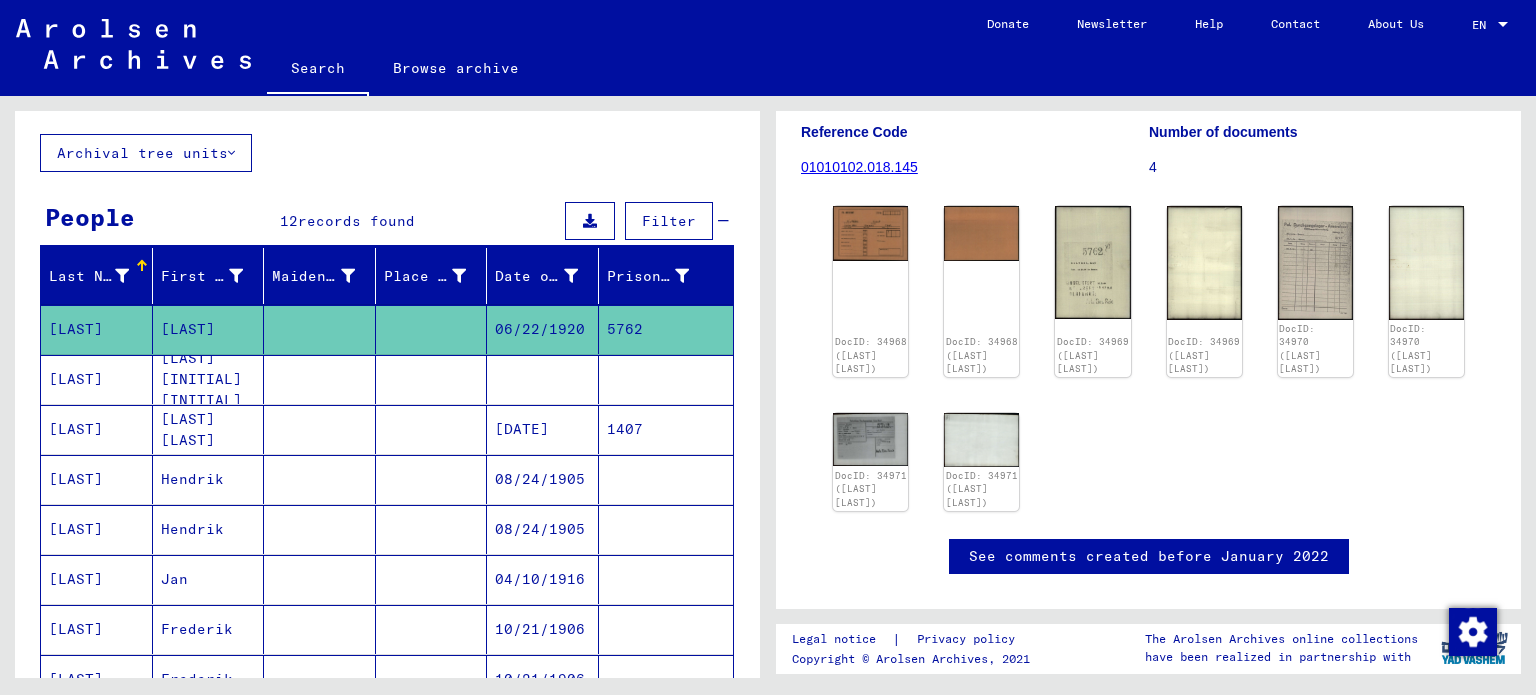 click on "[LAST]" at bounding box center (97, 429) 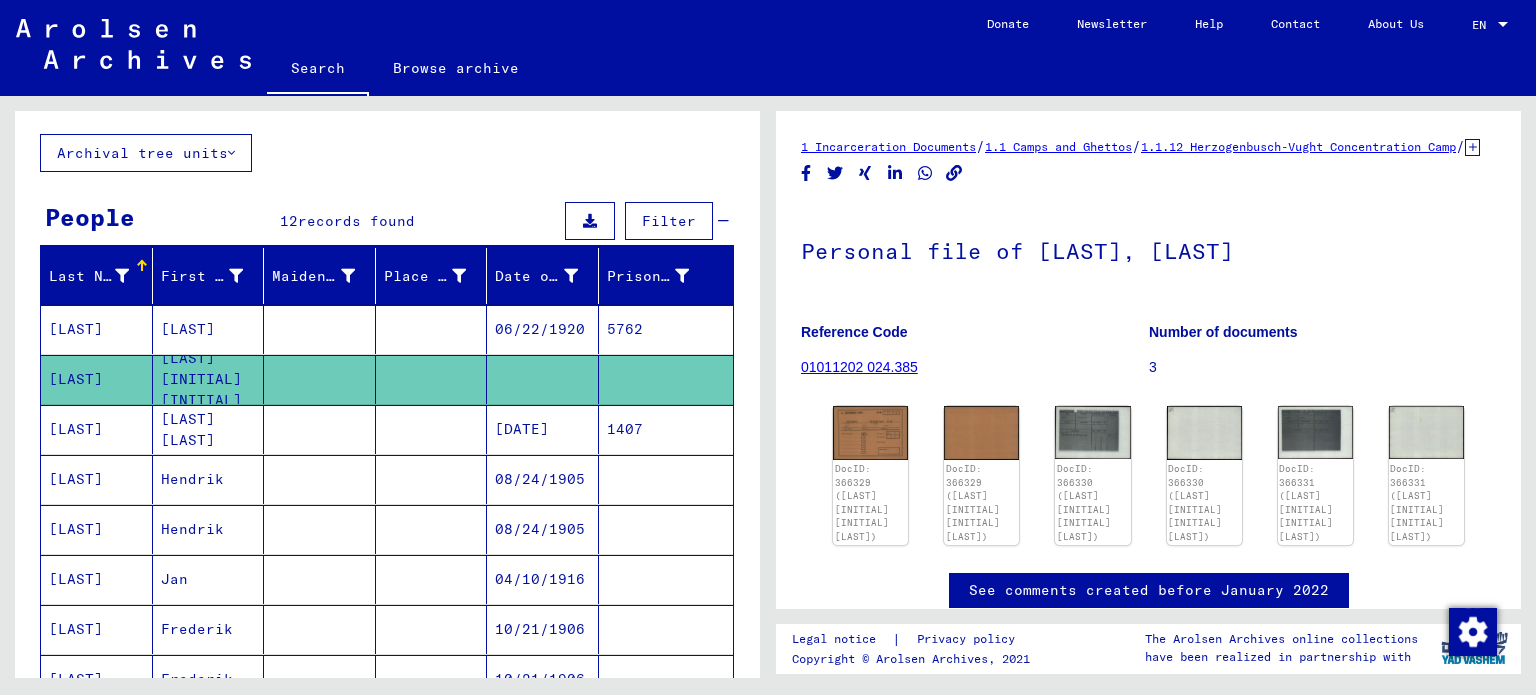 scroll, scrollTop: 0, scrollLeft: 0, axis: both 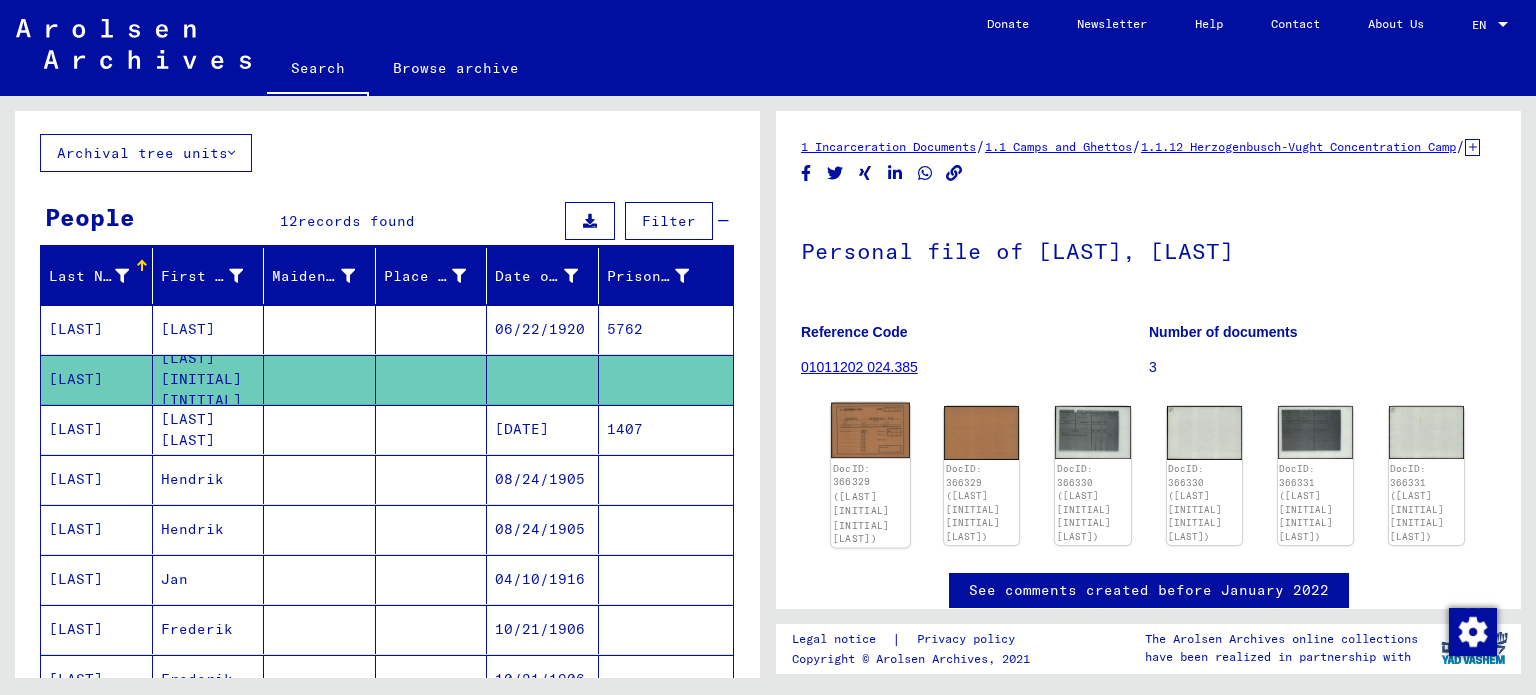 click 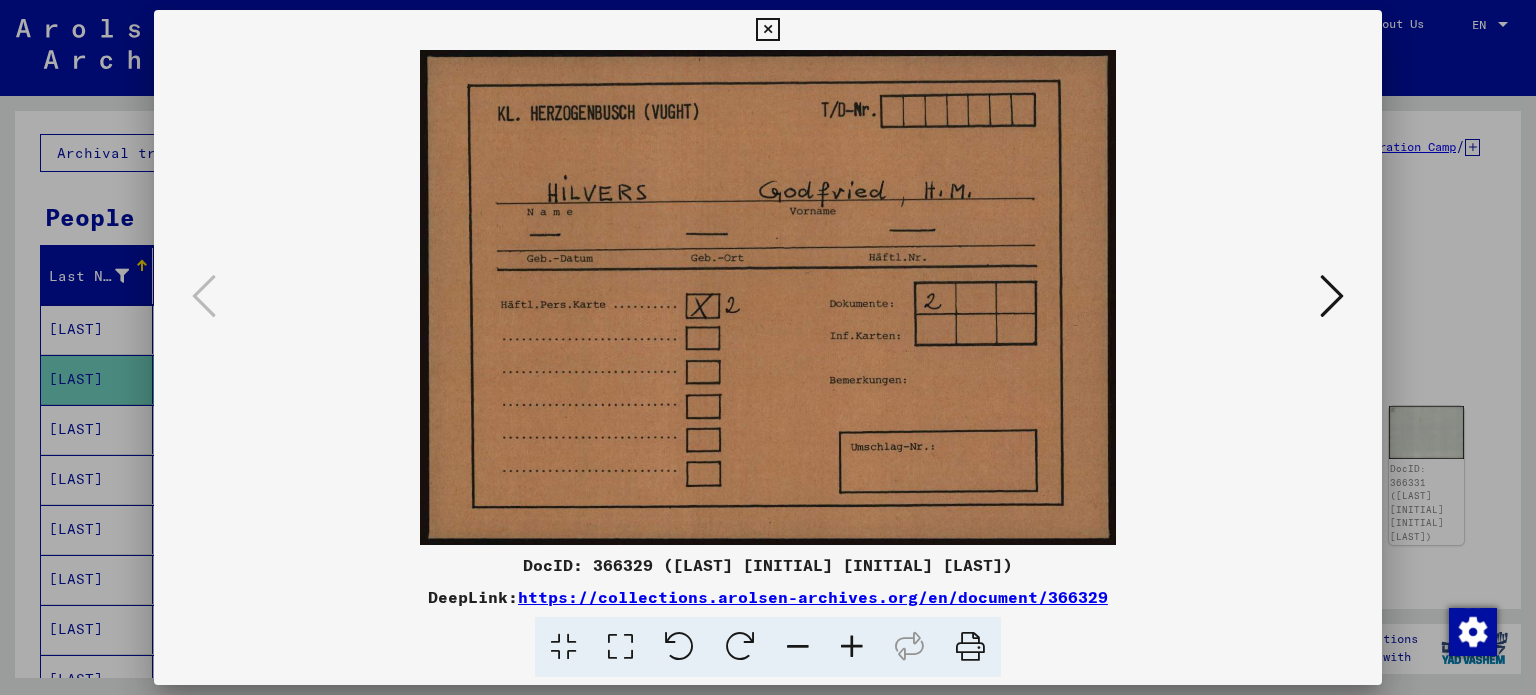 drag, startPoint x: 972, startPoint y: 648, endPoint x: 1115, endPoint y: 599, distance: 151.16217 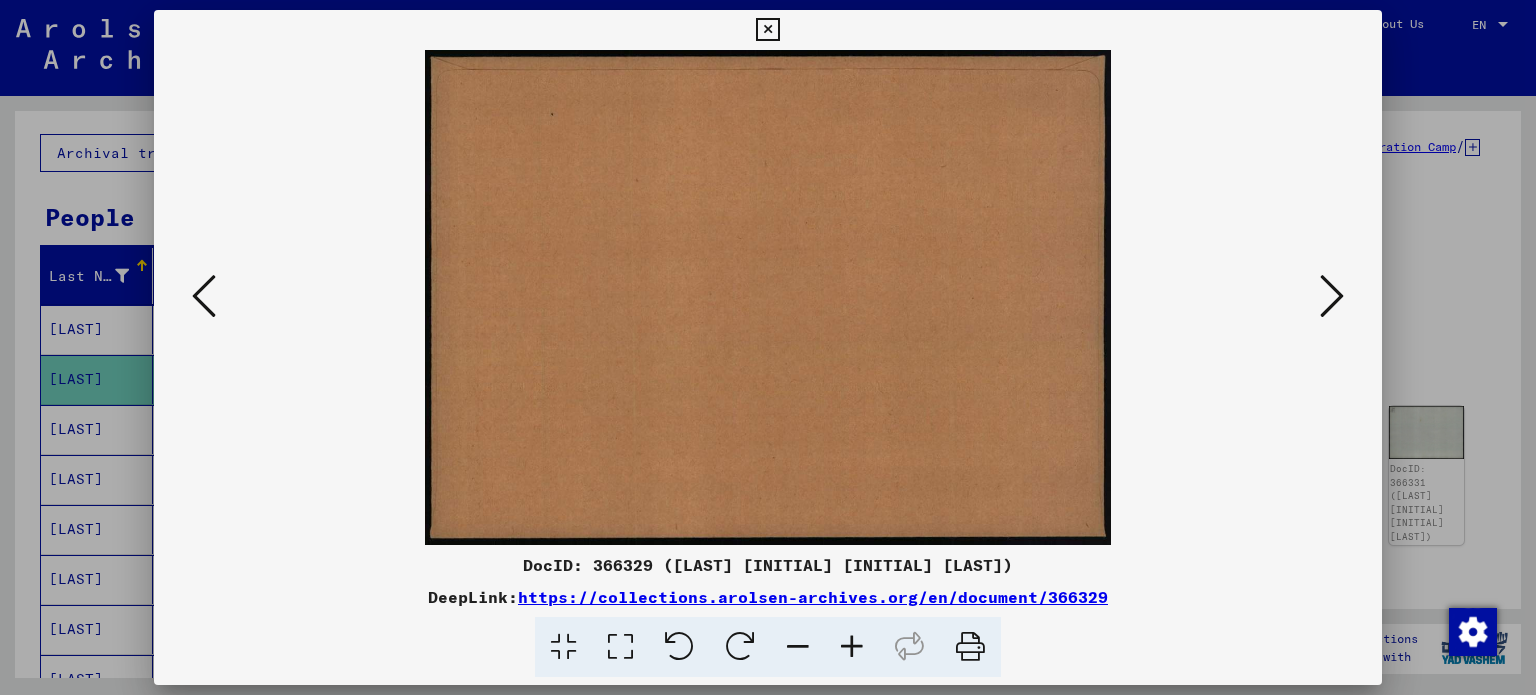 click at bounding box center (970, 647) 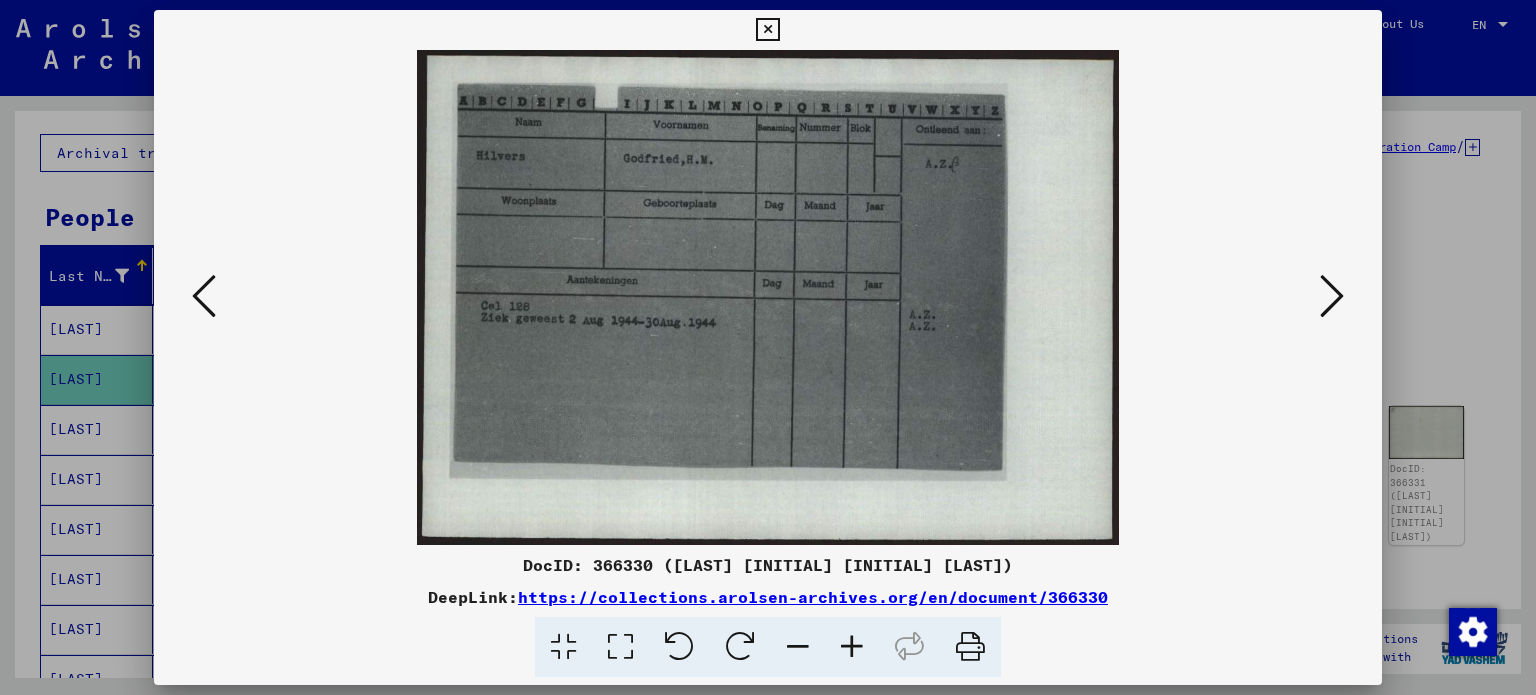 click at bounding box center [970, 647] 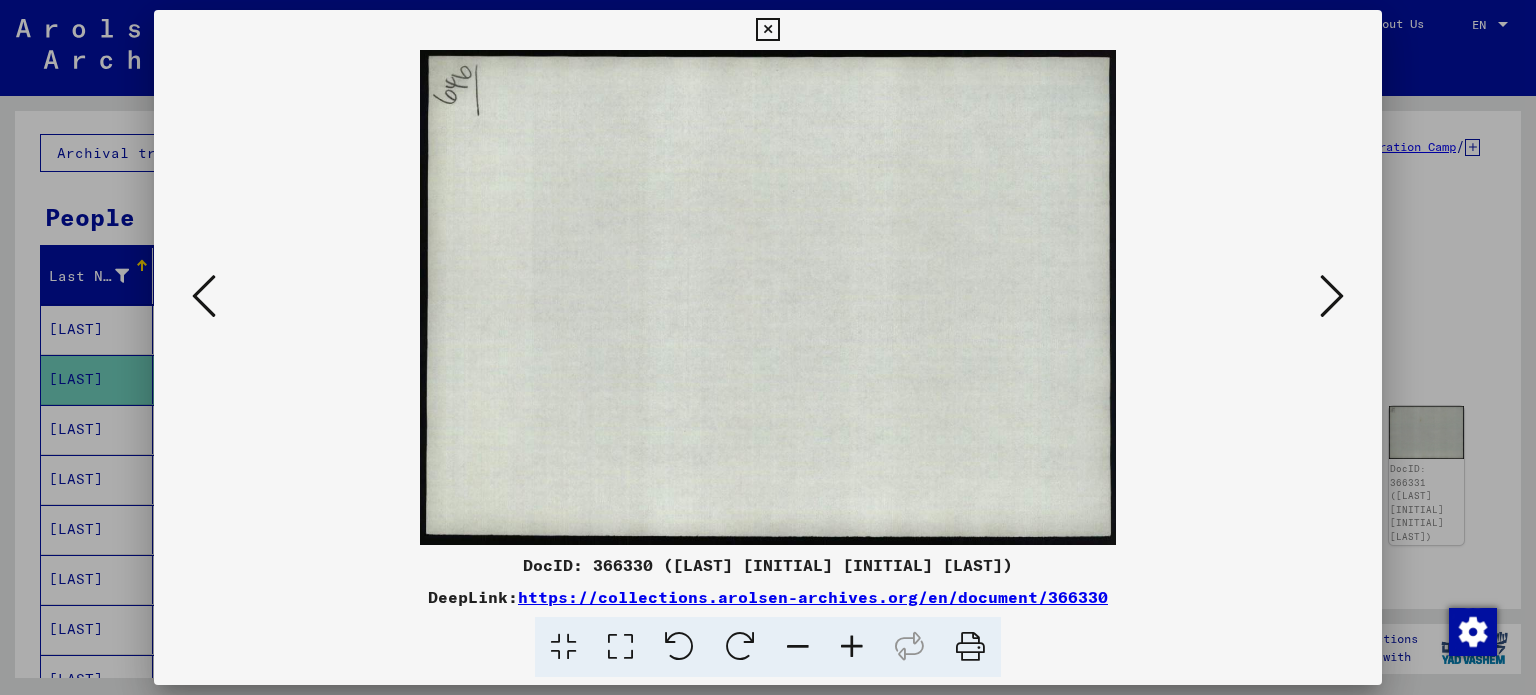 drag, startPoint x: 968, startPoint y: 647, endPoint x: 1100, endPoint y: 600, distance: 140.11781 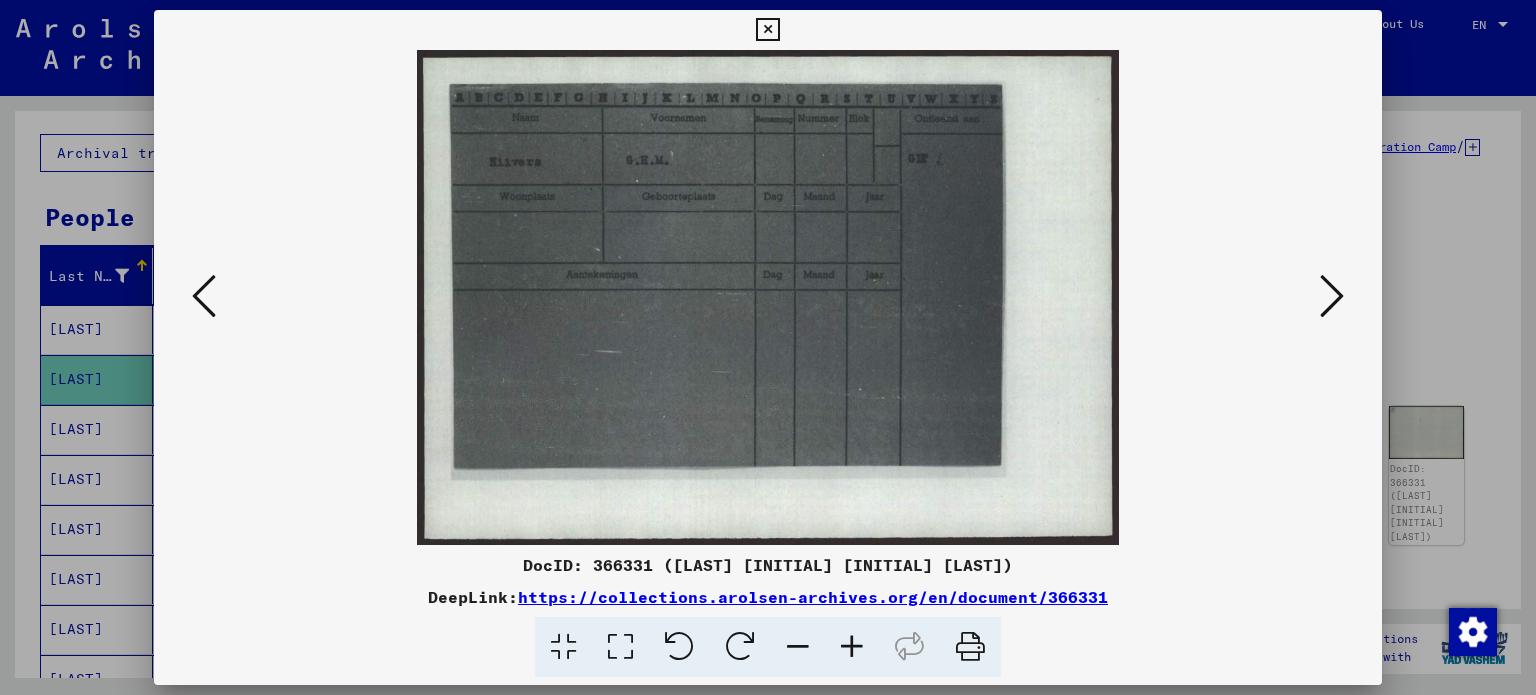 click at bounding box center [852, 647] 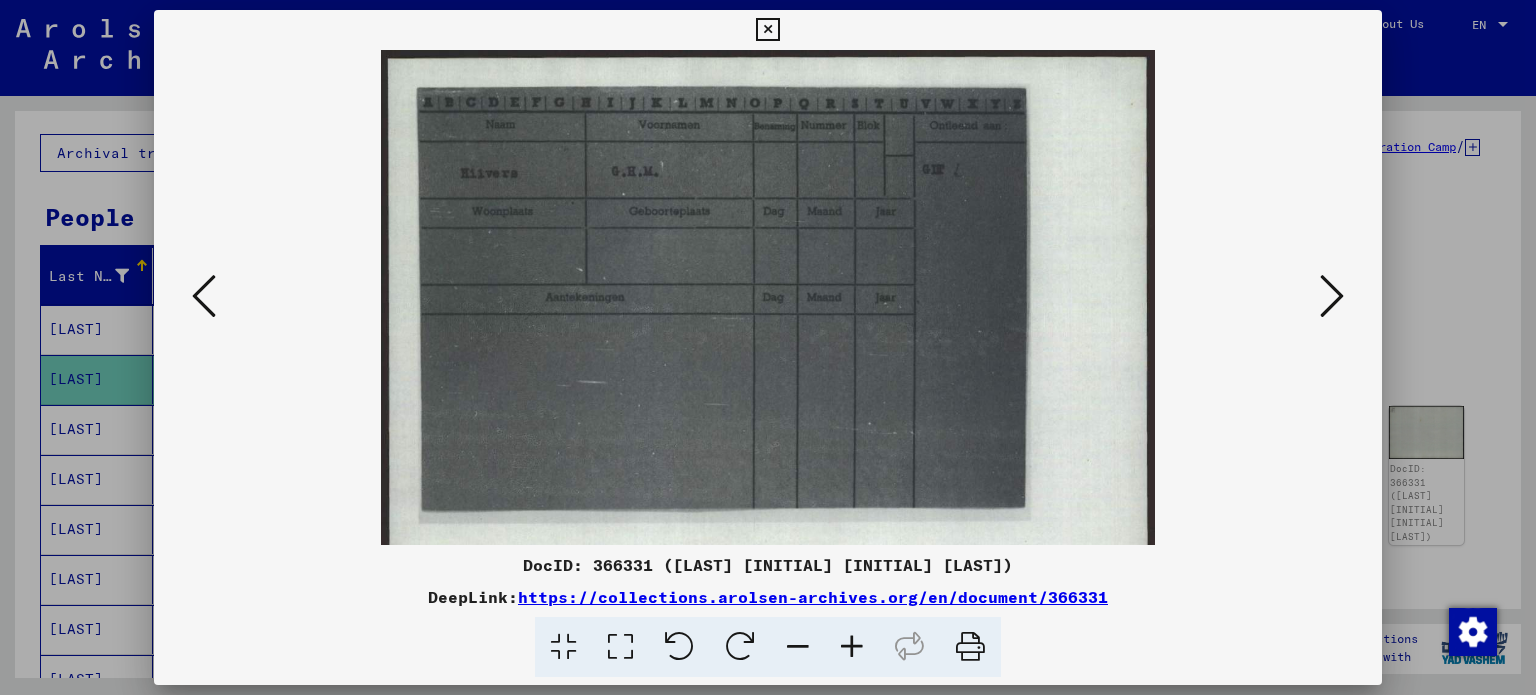 click at bounding box center [852, 647] 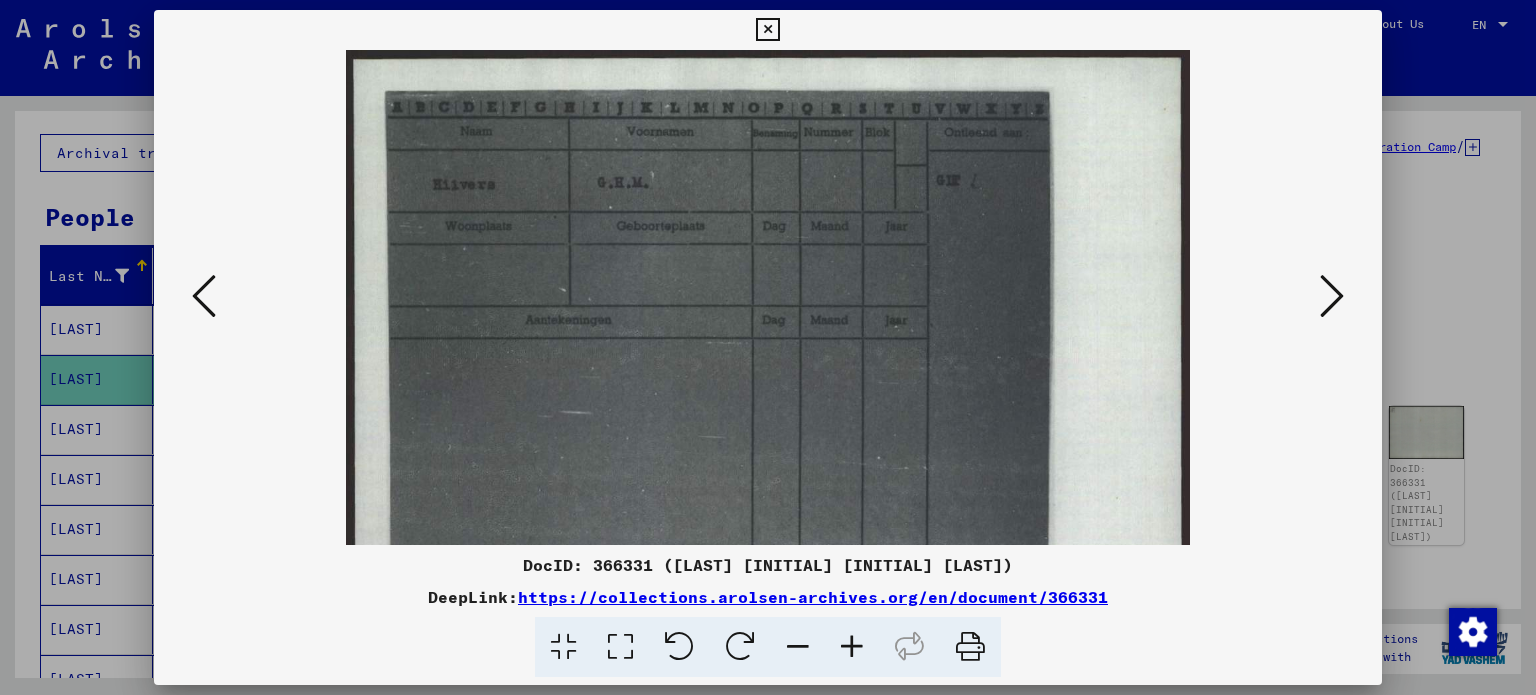 click at bounding box center [852, 647] 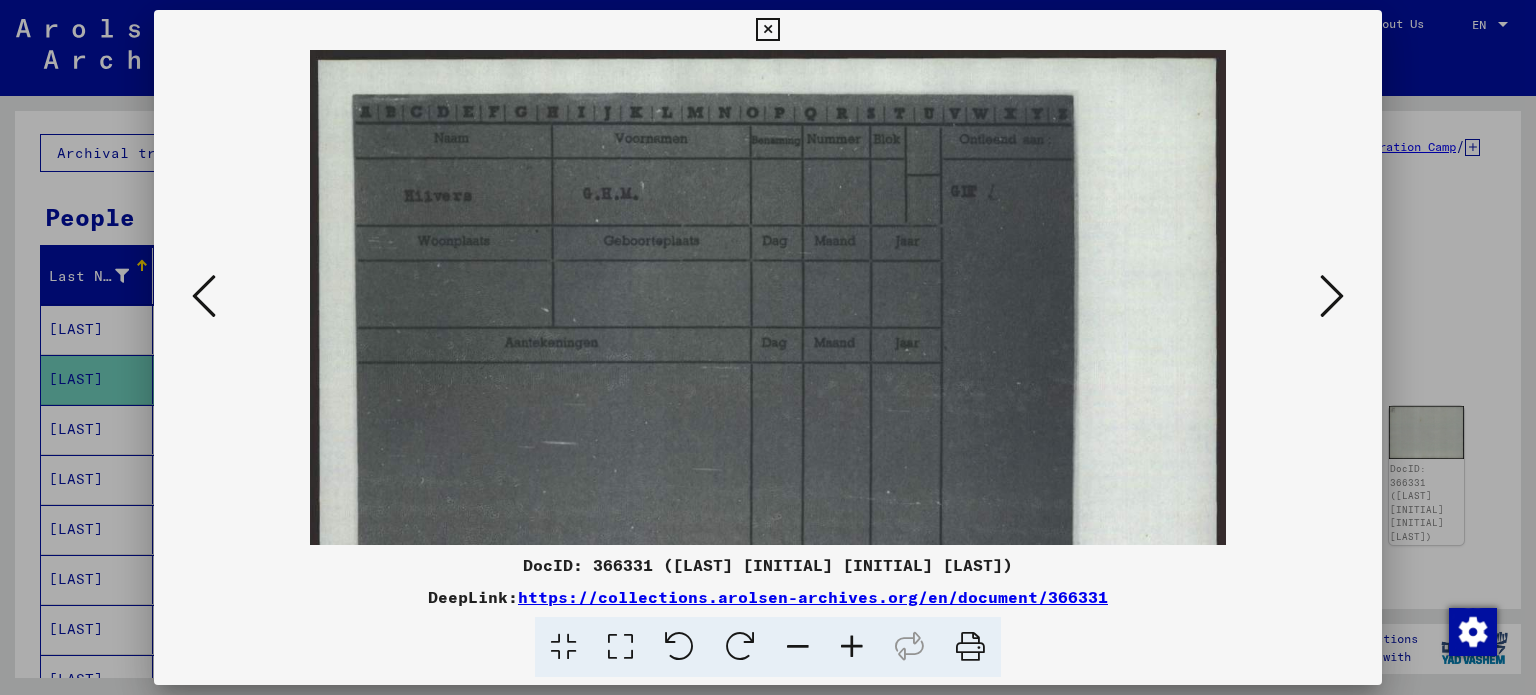 click at bounding box center [852, 647] 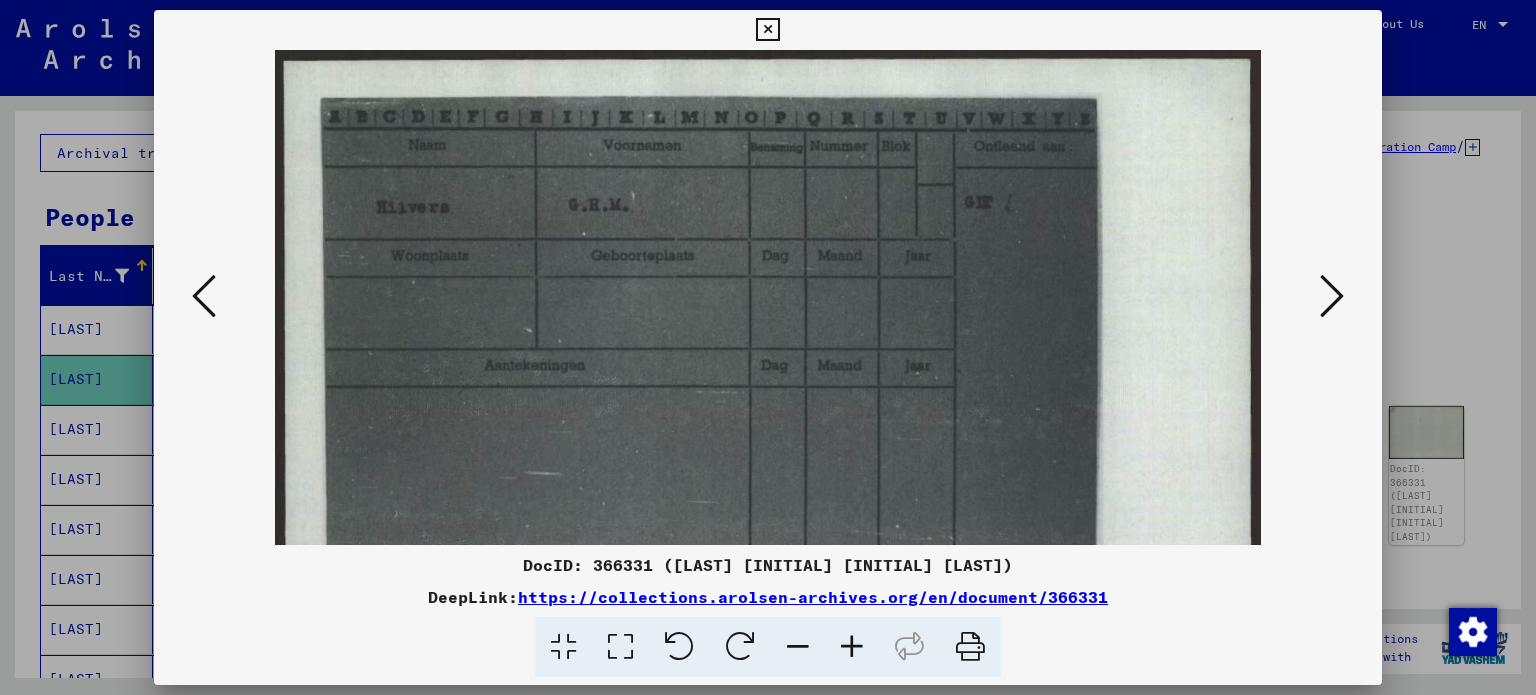 click at bounding box center [852, 647] 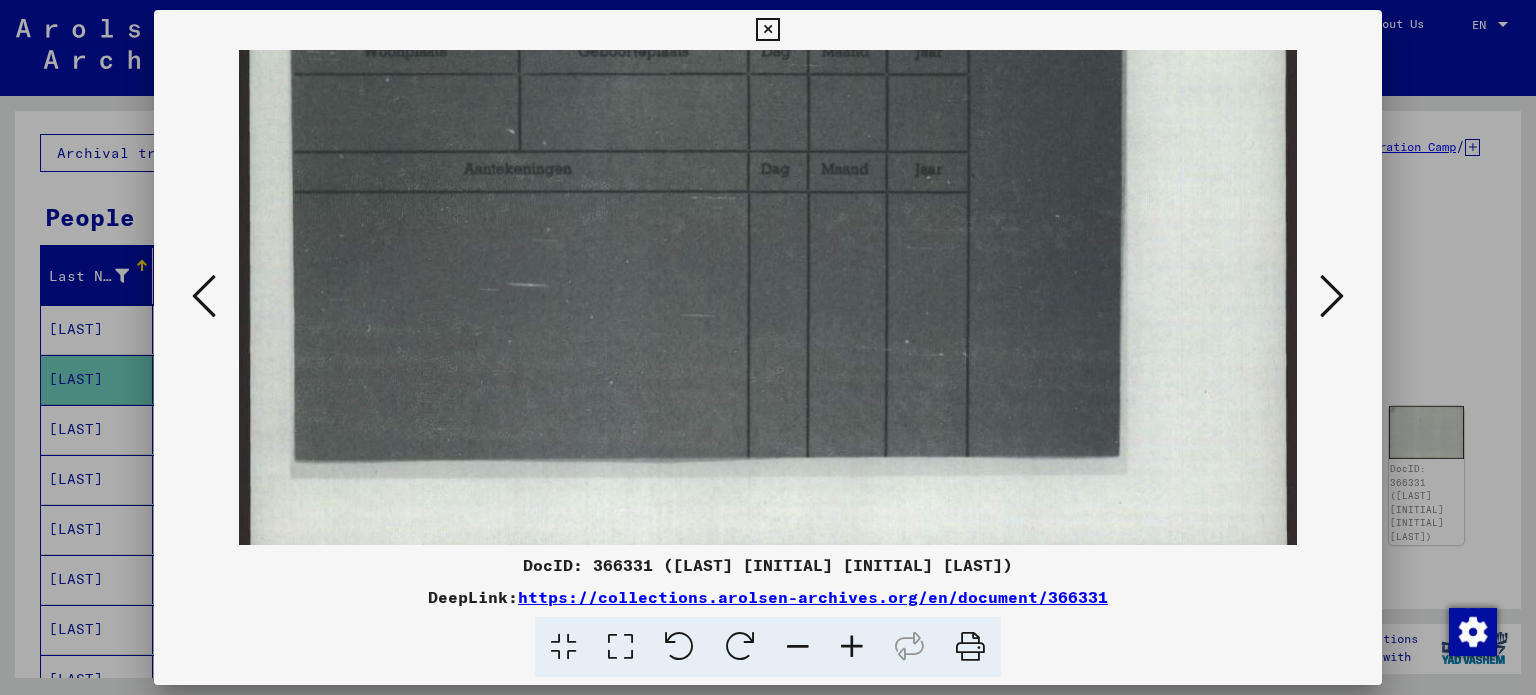 drag, startPoint x: 949, startPoint y: 402, endPoint x: 960, endPoint y: 177, distance: 225.26872 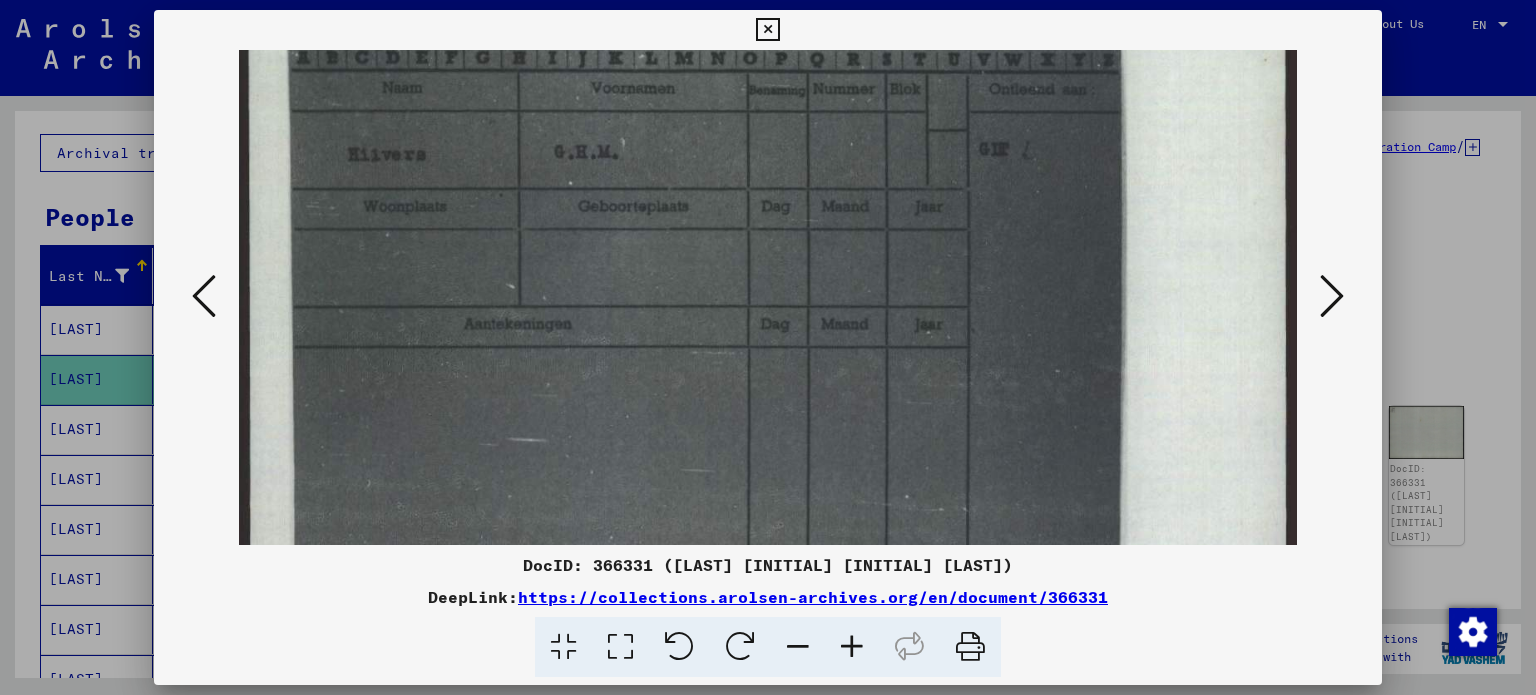 drag, startPoint x: 763, startPoint y: 224, endPoint x: 905, endPoint y: 389, distance: 217.69014 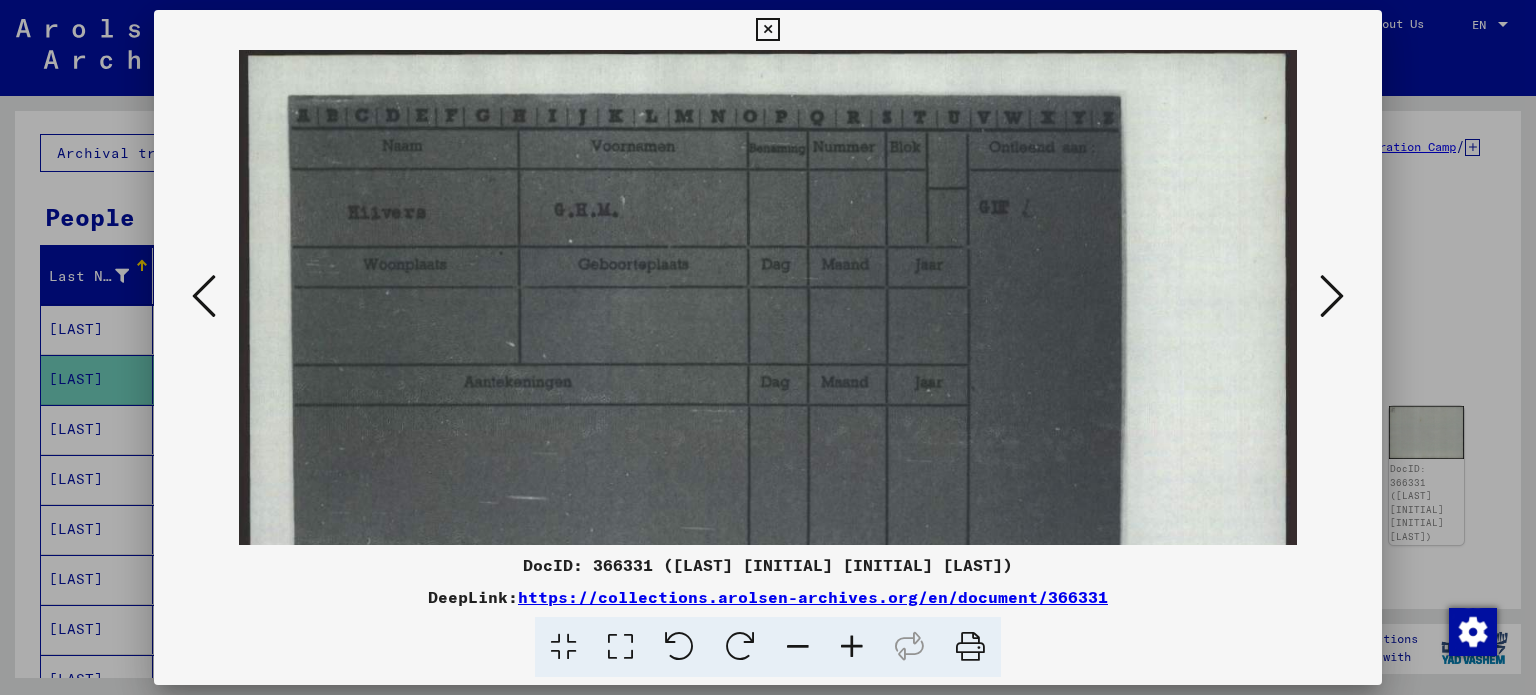 scroll, scrollTop: 0, scrollLeft: 0, axis: both 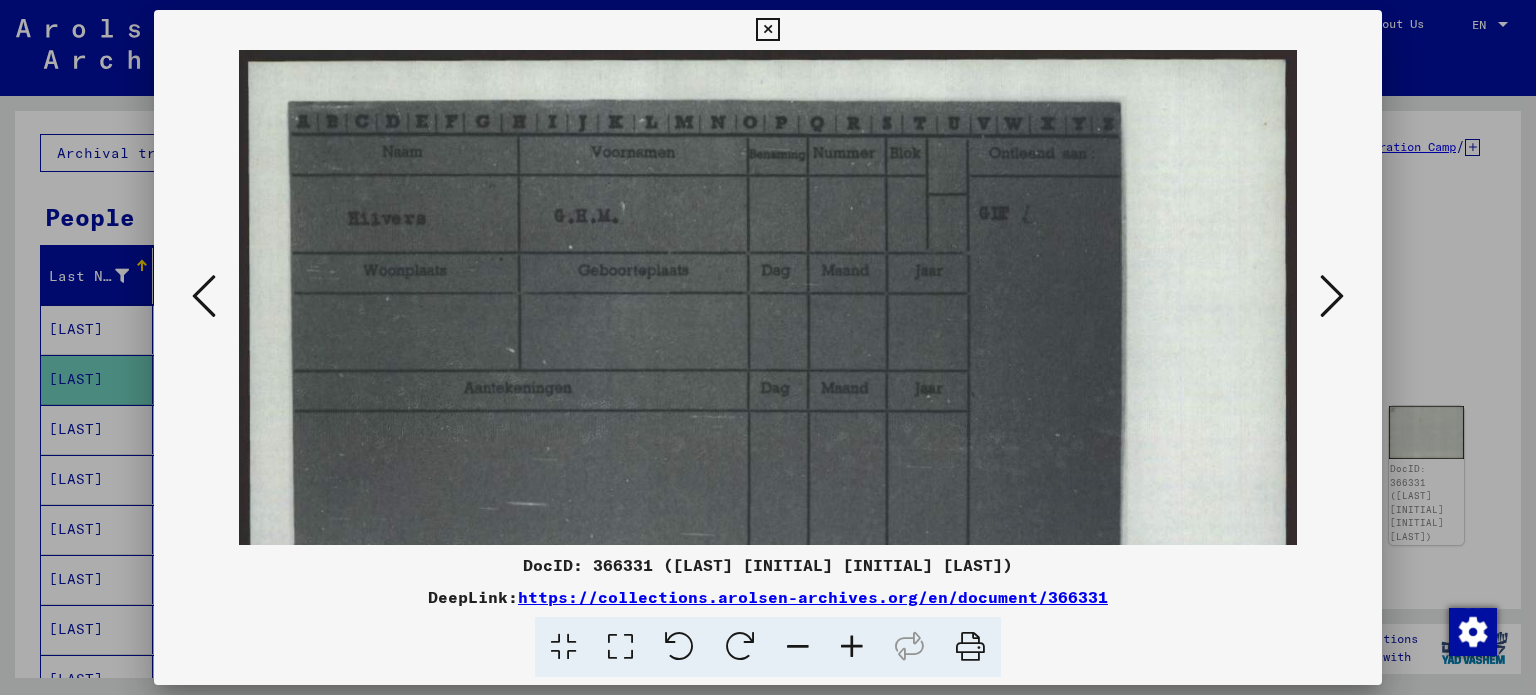 drag, startPoint x: 889, startPoint y: 190, endPoint x: 892, endPoint y: 296, distance: 106.04244 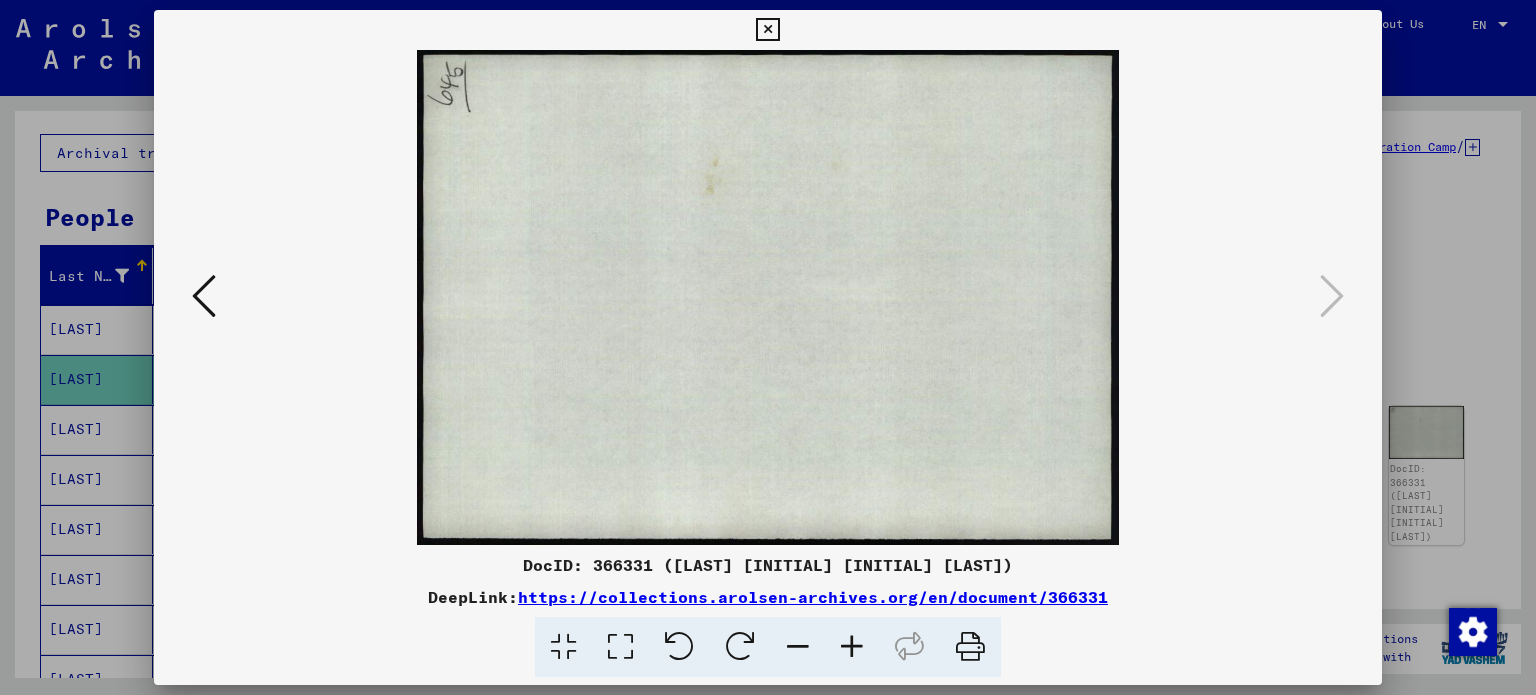 click at bounding box center (970, 647) 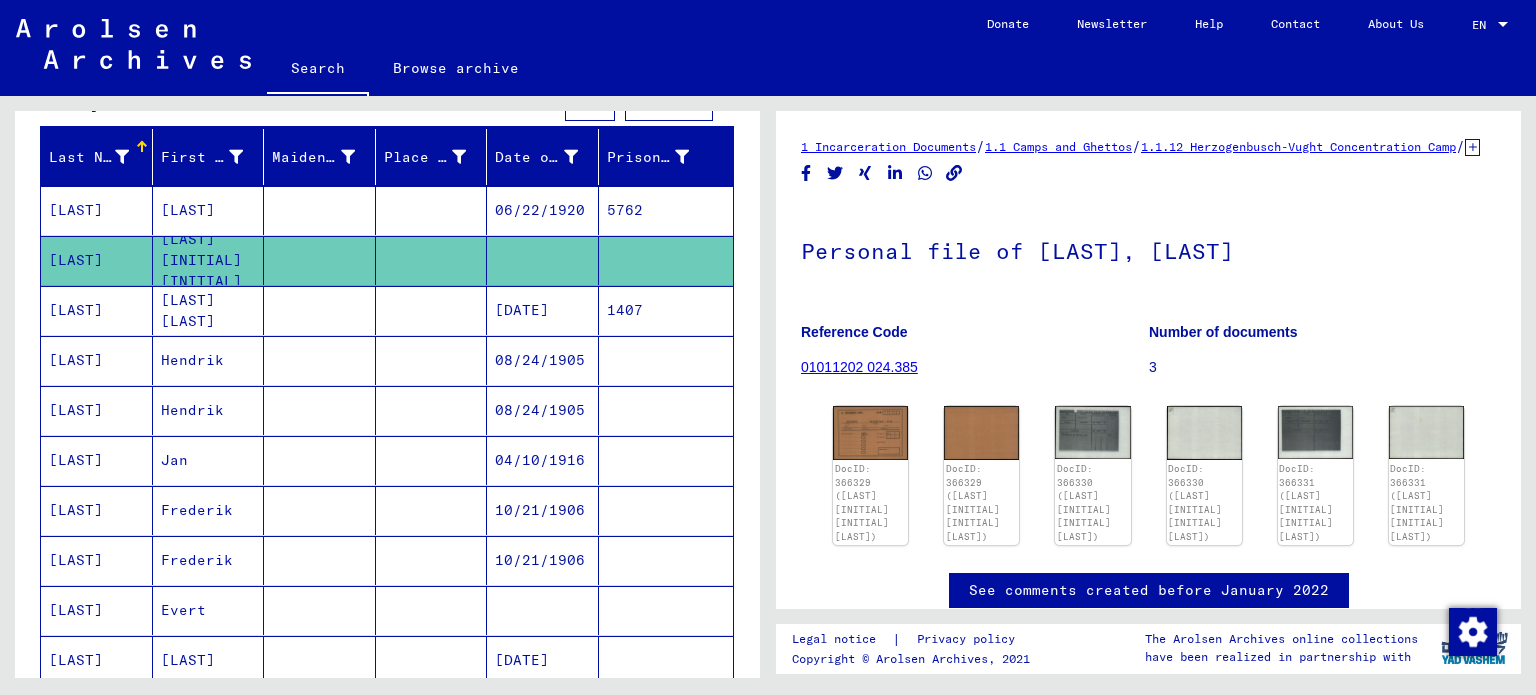 scroll, scrollTop: 200, scrollLeft: 0, axis: vertical 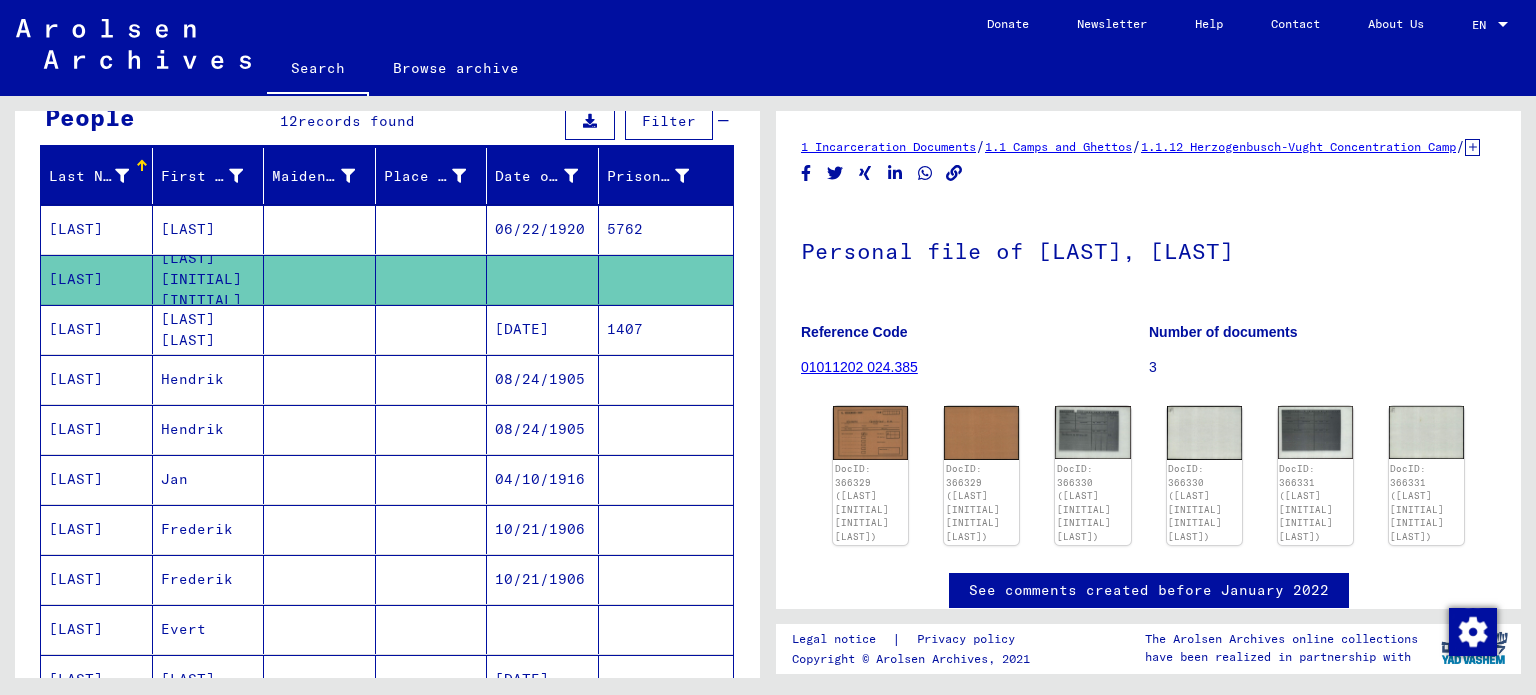 click on "[LAST]" at bounding box center (97, 429) 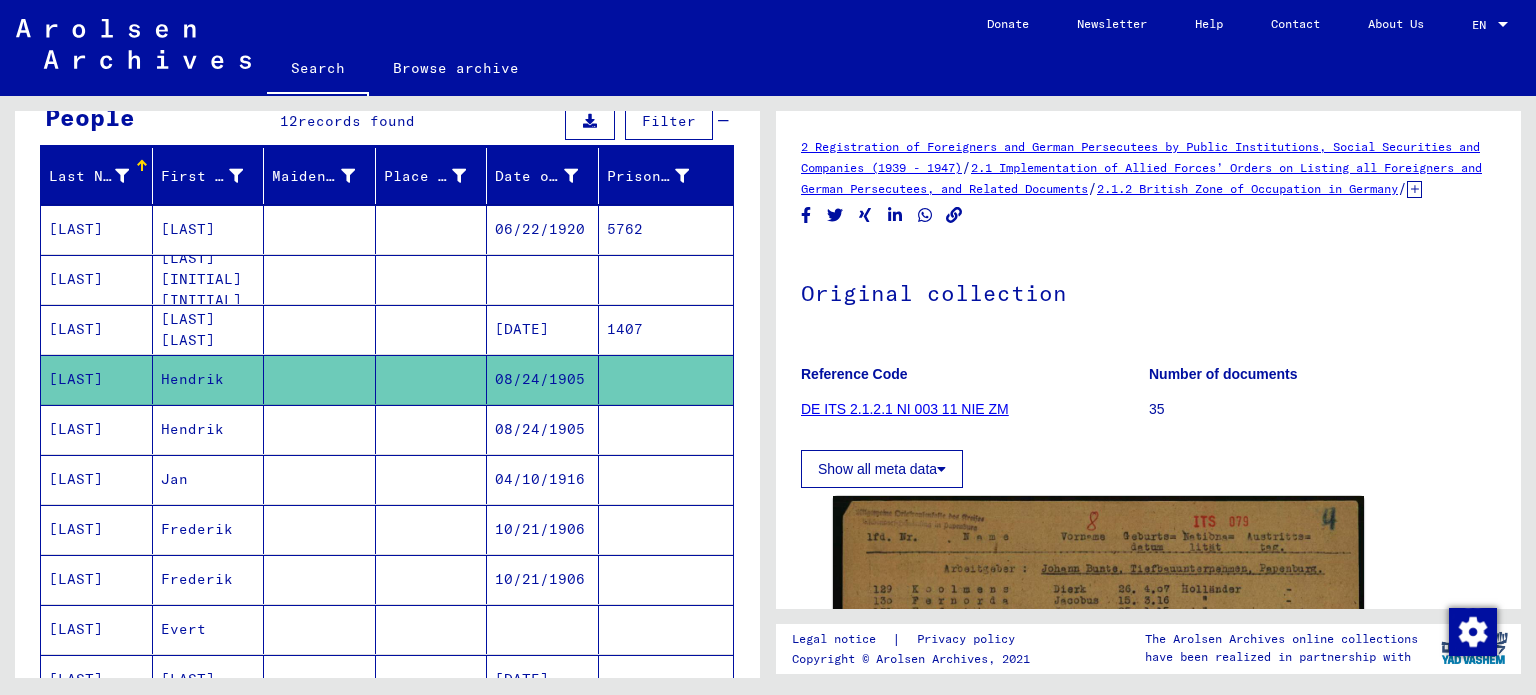 scroll, scrollTop: 0, scrollLeft: 0, axis: both 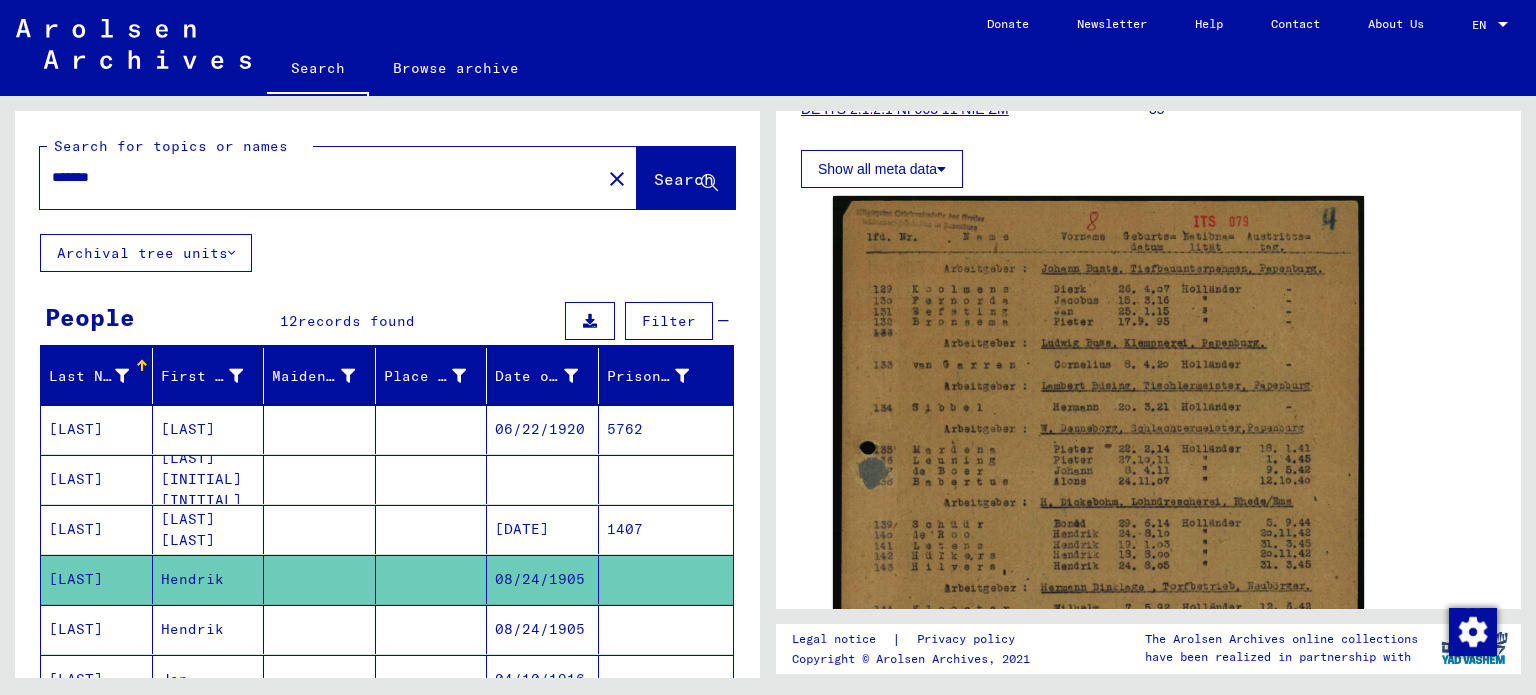click at bounding box center (590, 321) 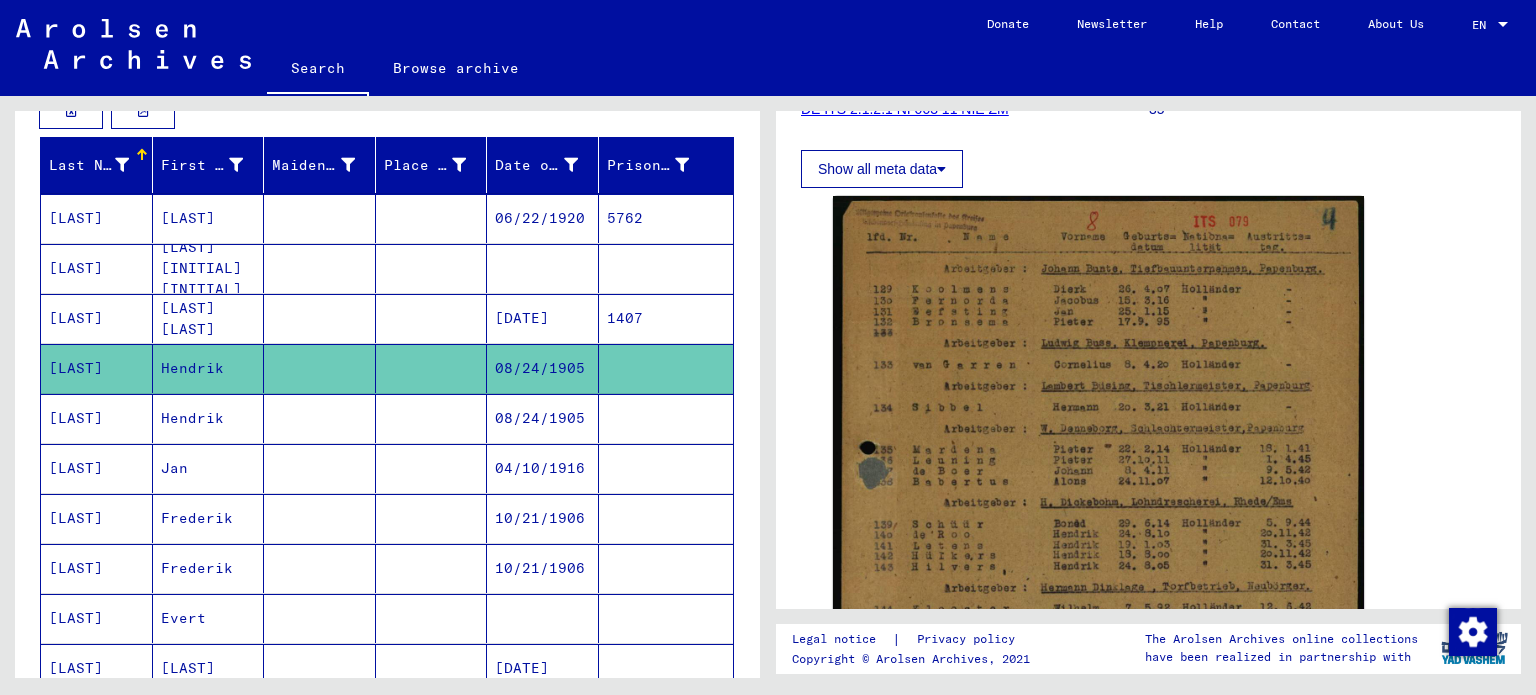 scroll, scrollTop: 300, scrollLeft: 0, axis: vertical 